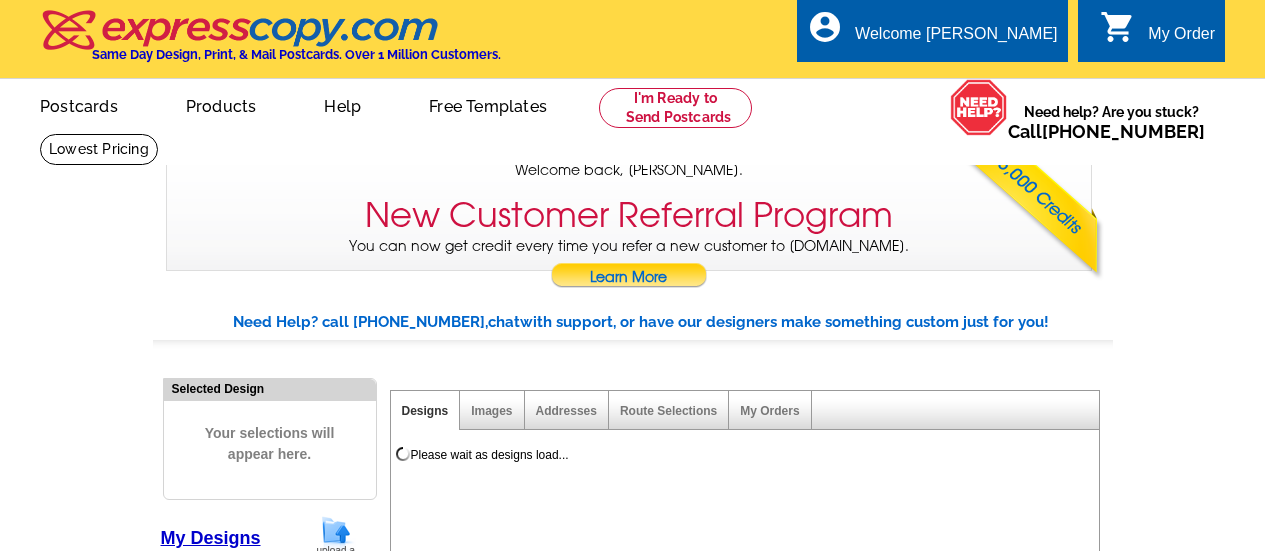 scroll, scrollTop: 0, scrollLeft: 0, axis: both 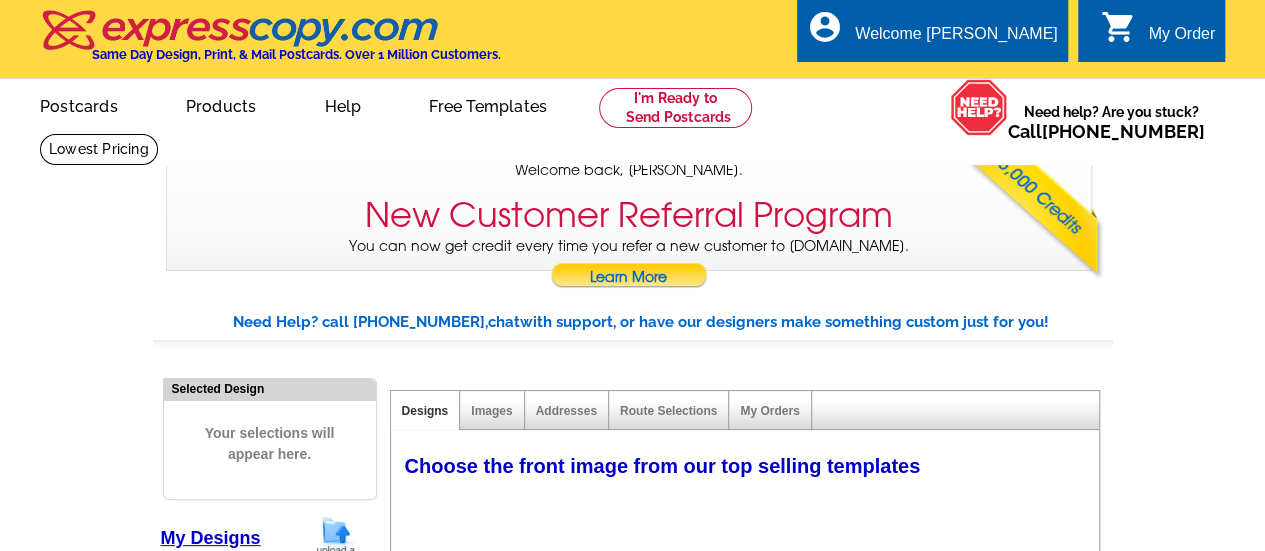 select on "785" 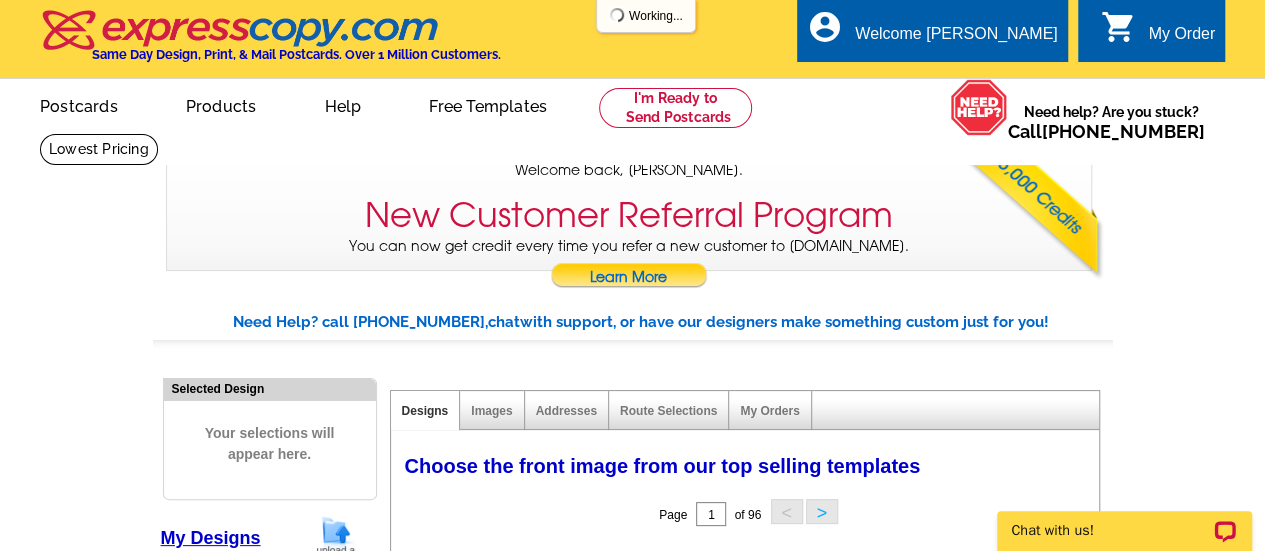 scroll, scrollTop: 0, scrollLeft: 0, axis: both 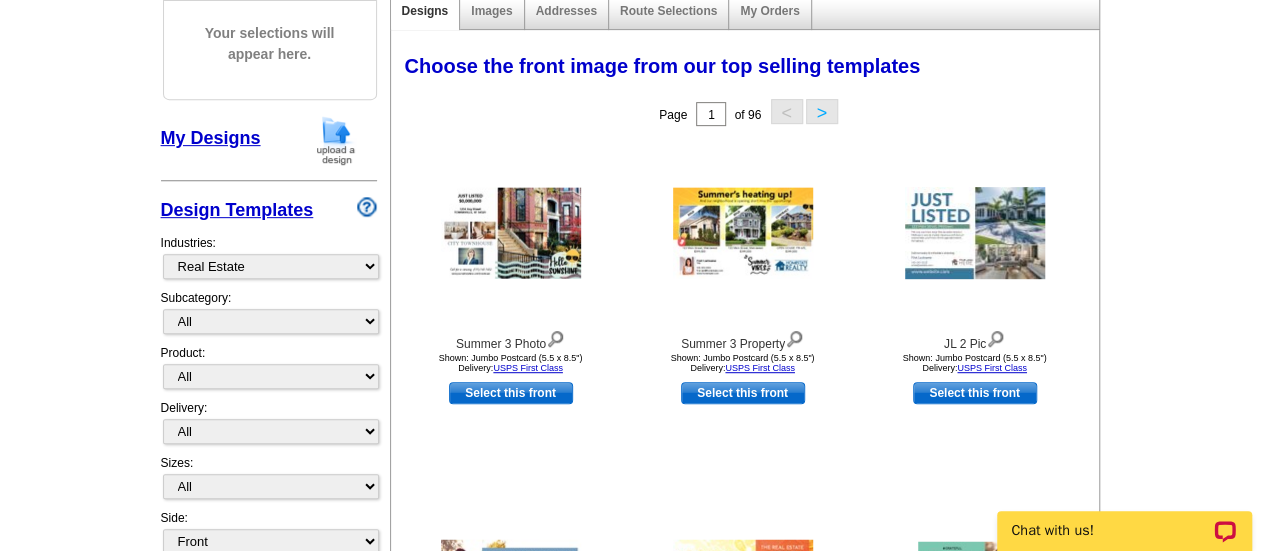 click at bounding box center [336, 140] 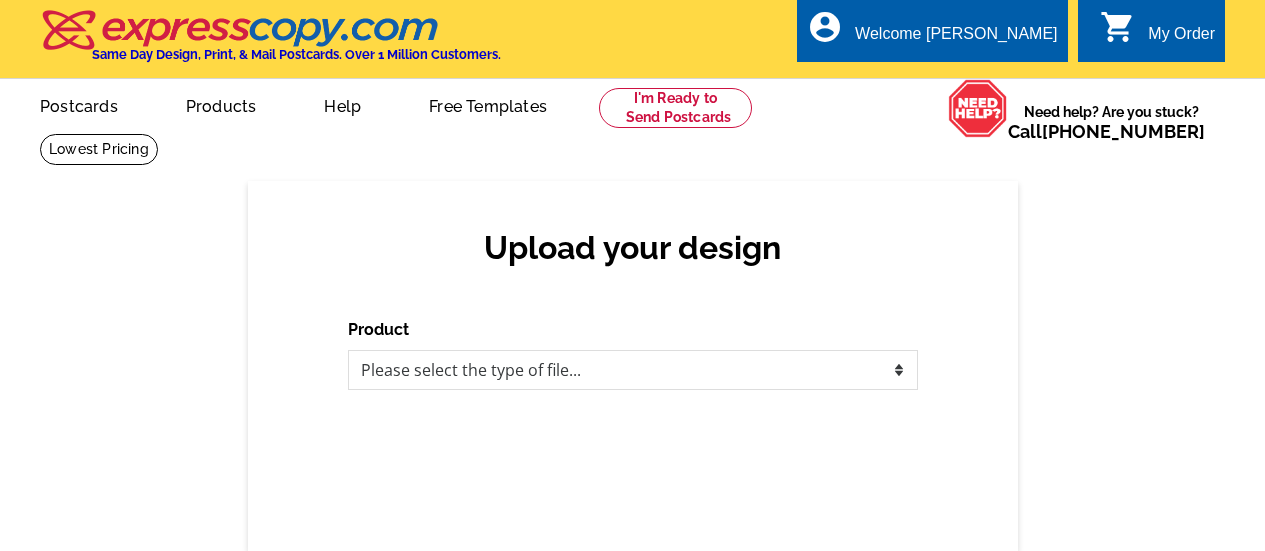 scroll, scrollTop: 0, scrollLeft: 0, axis: both 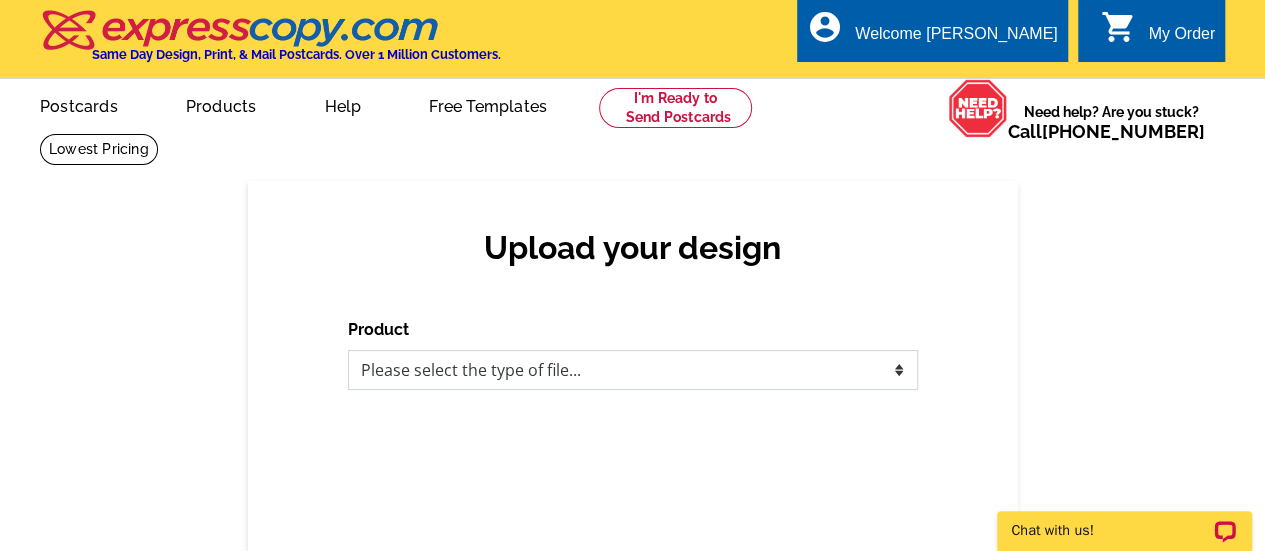 click on "Please select the type of file...
Postcards
Business Cards
Letters and flyers
Greeting Cards
Door Hangers" at bounding box center [633, 370] 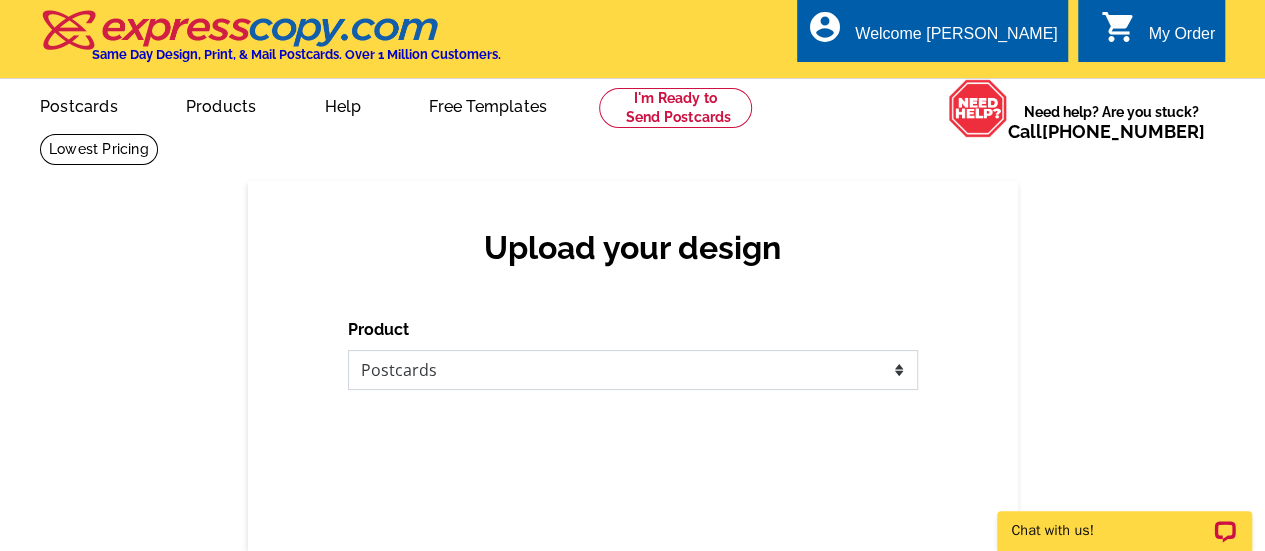 click on "Please select the type of file...
Postcards
Business Cards
Letters and flyers
Greeting Cards
Door Hangers" at bounding box center (633, 370) 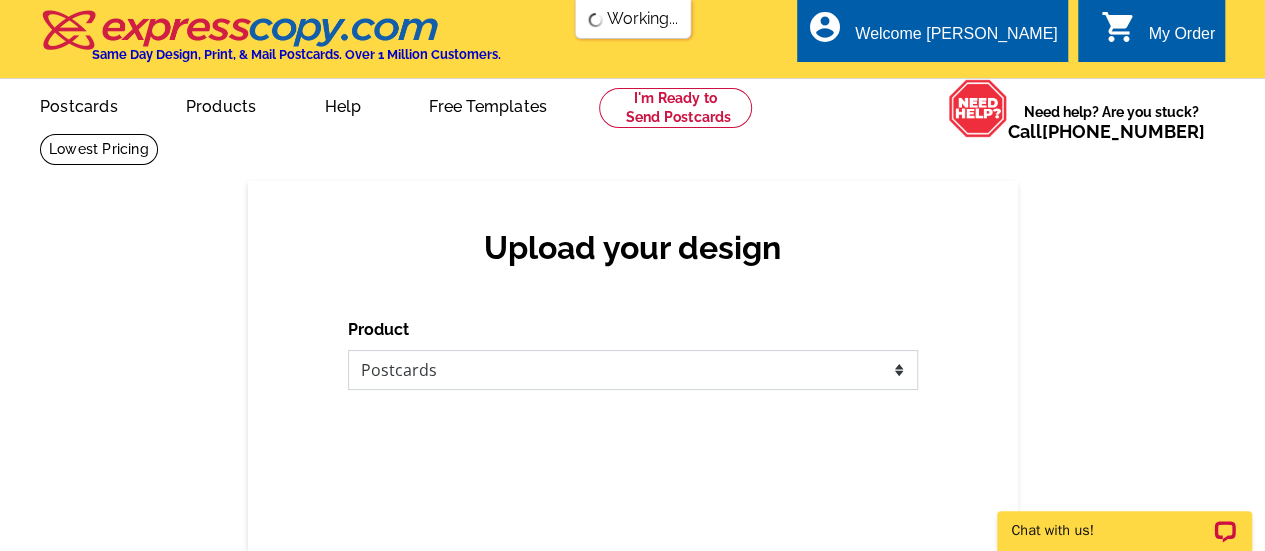 scroll, scrollTop: 0, scrollLeft: 0, axis: both 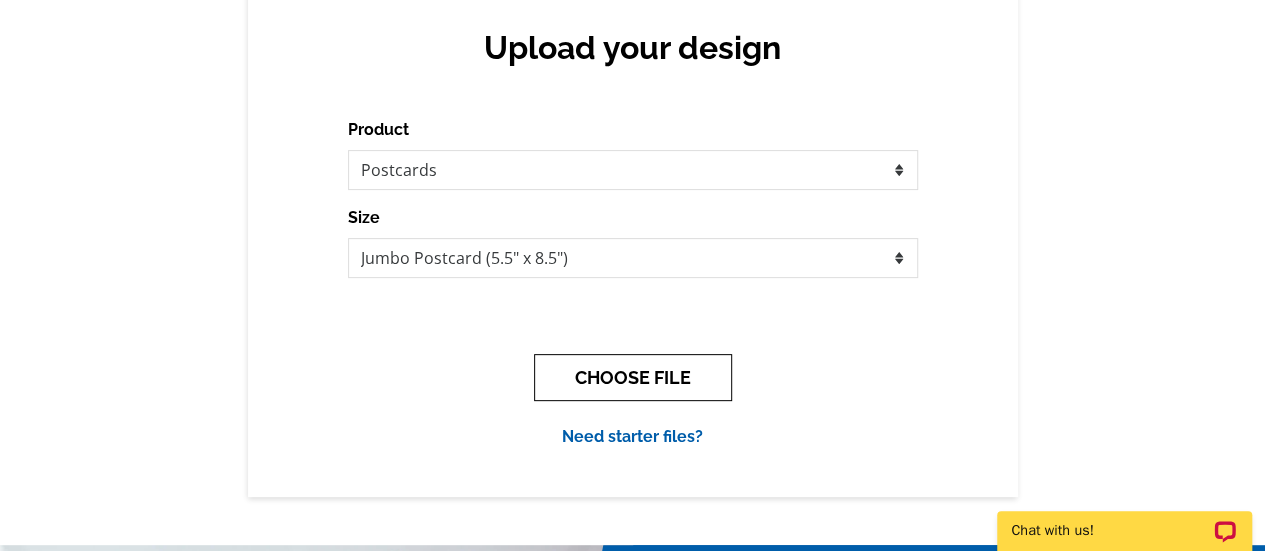click on "CHOOSE FILE" at bounding box center [633, 377] 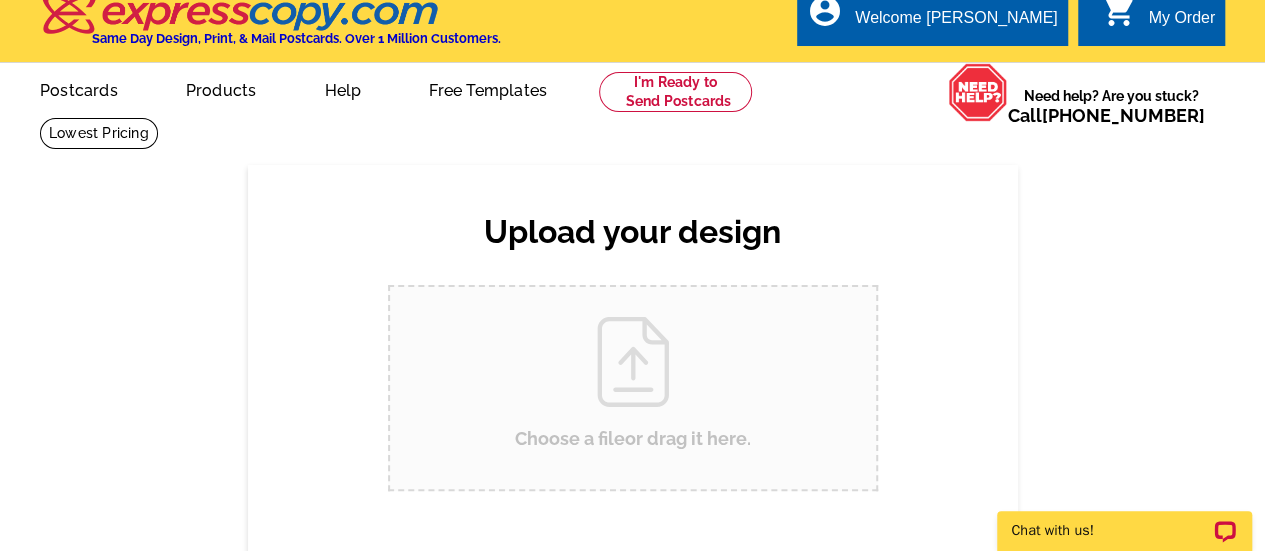 scroll, scrollTop: 0, scrollLeft: 0, axis: both 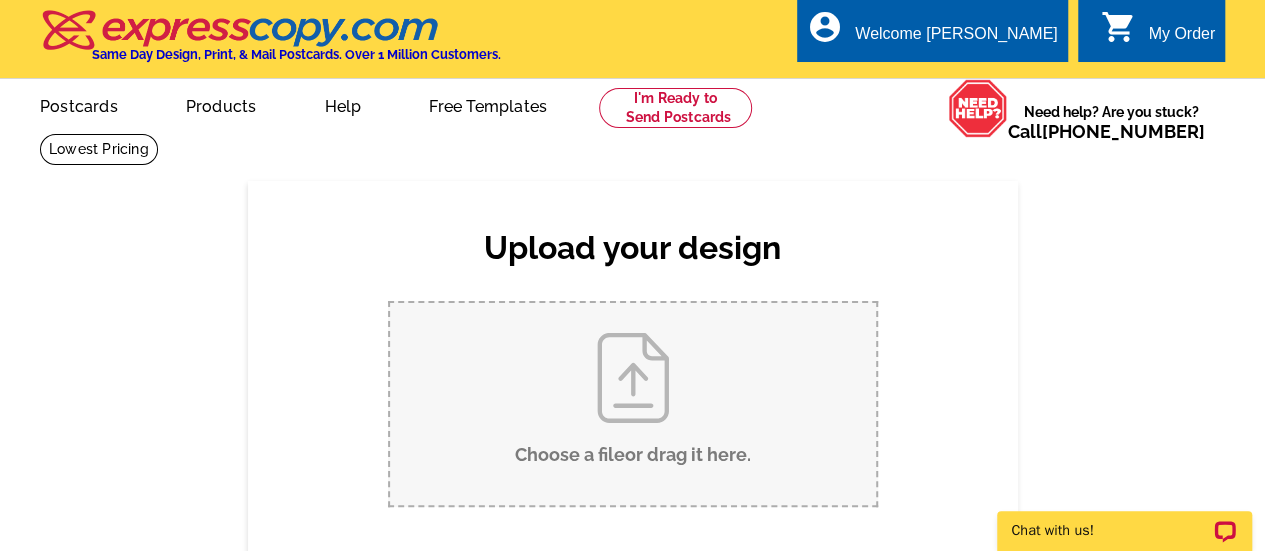 click on "Choose a file  or drag it here ." at bounding box center (633, 404) 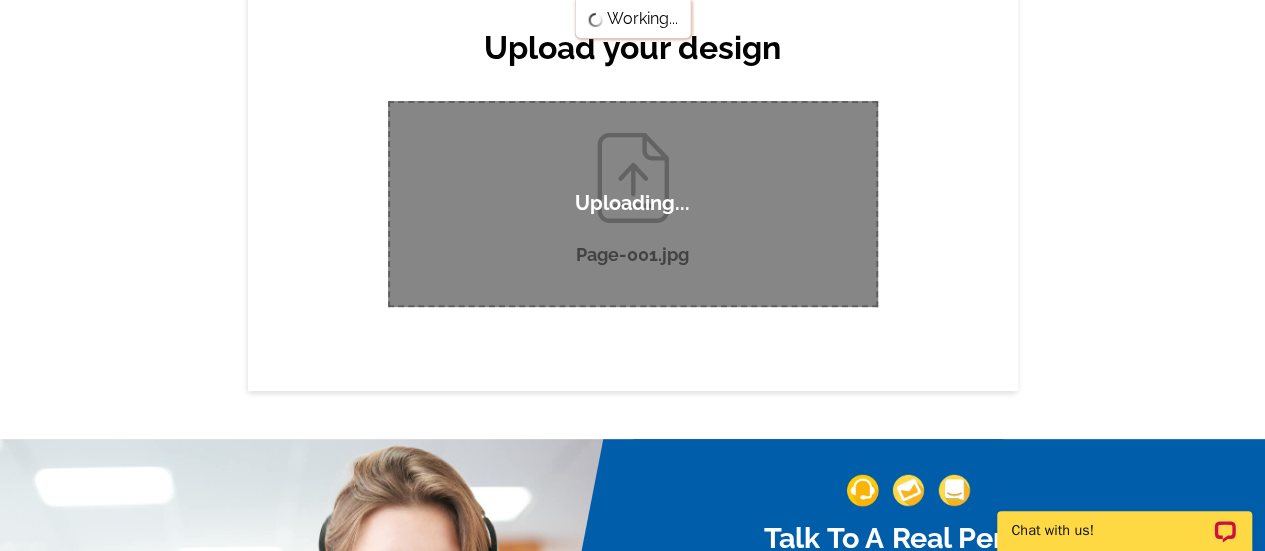 scroll, scrollTop: 100, scrollLeft: 0, axis: vertical 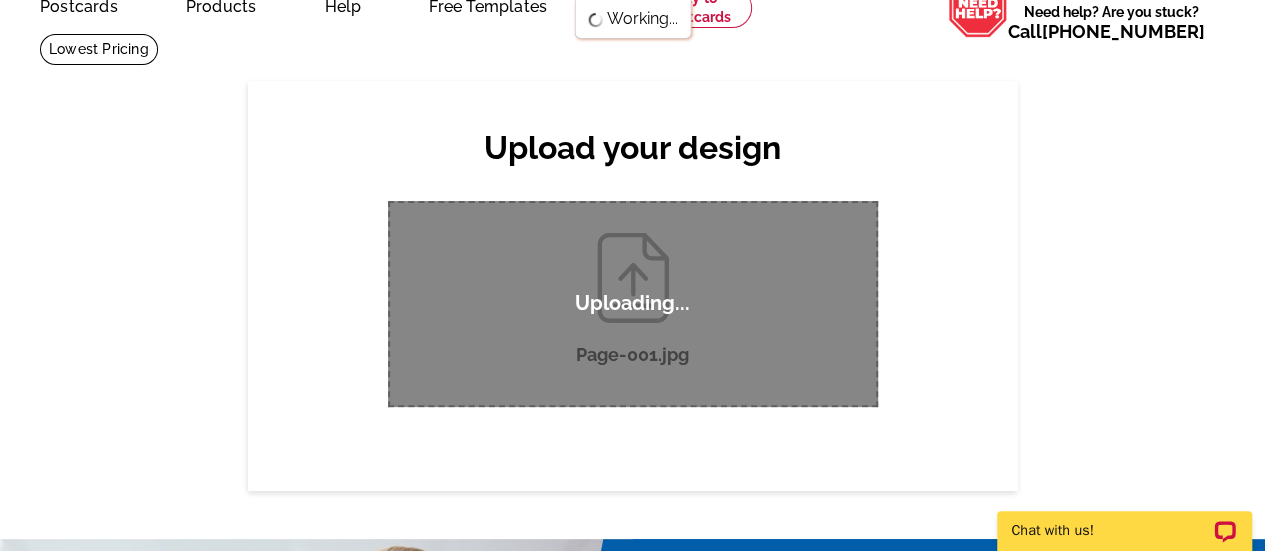 type 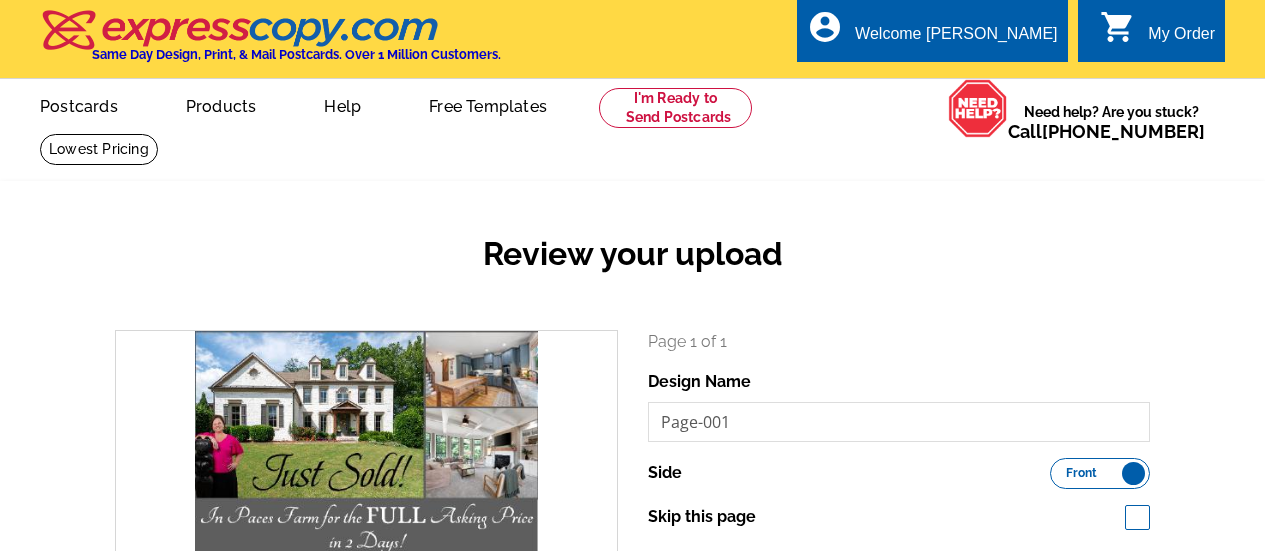 scroll, scrollTop: 0, scrollLeft: 0, axis: both 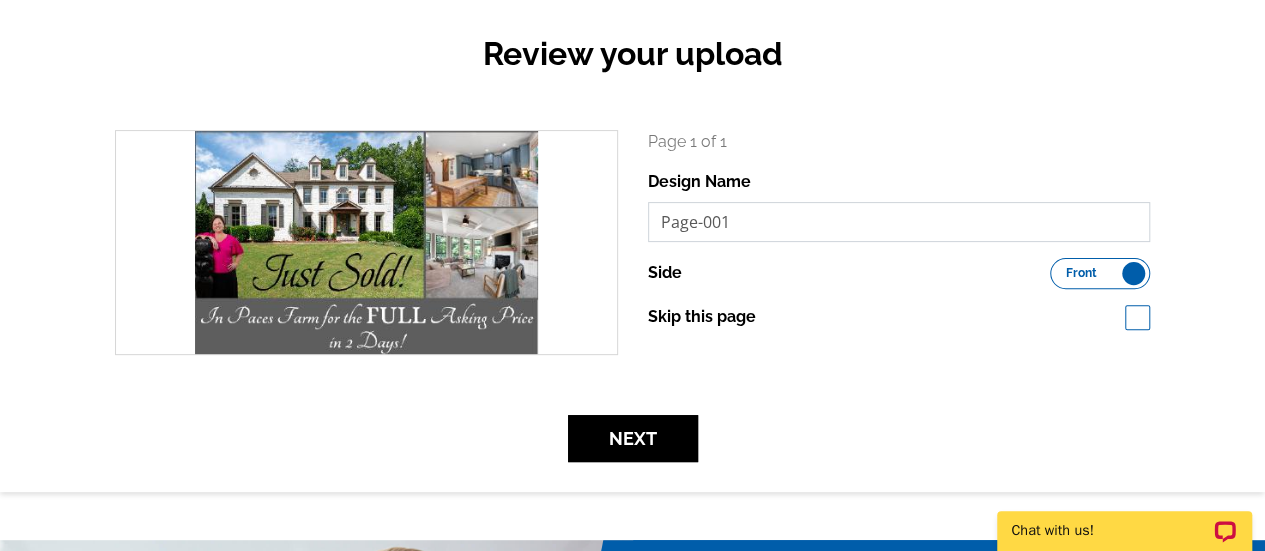 click on "Page-001" at bounding box center [899, 222] 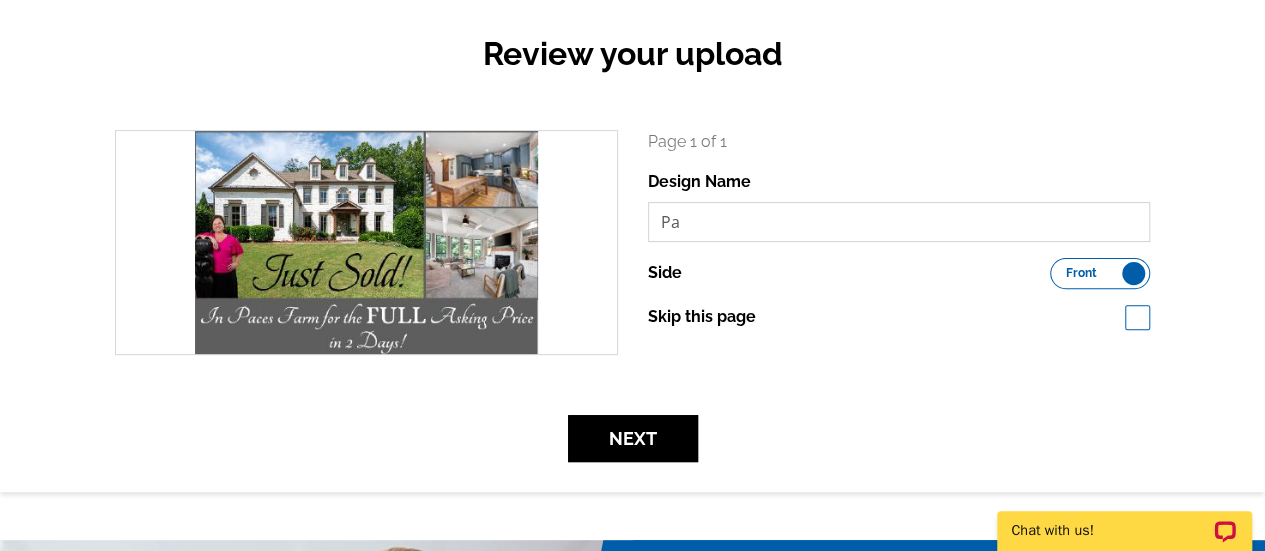 type on "P" 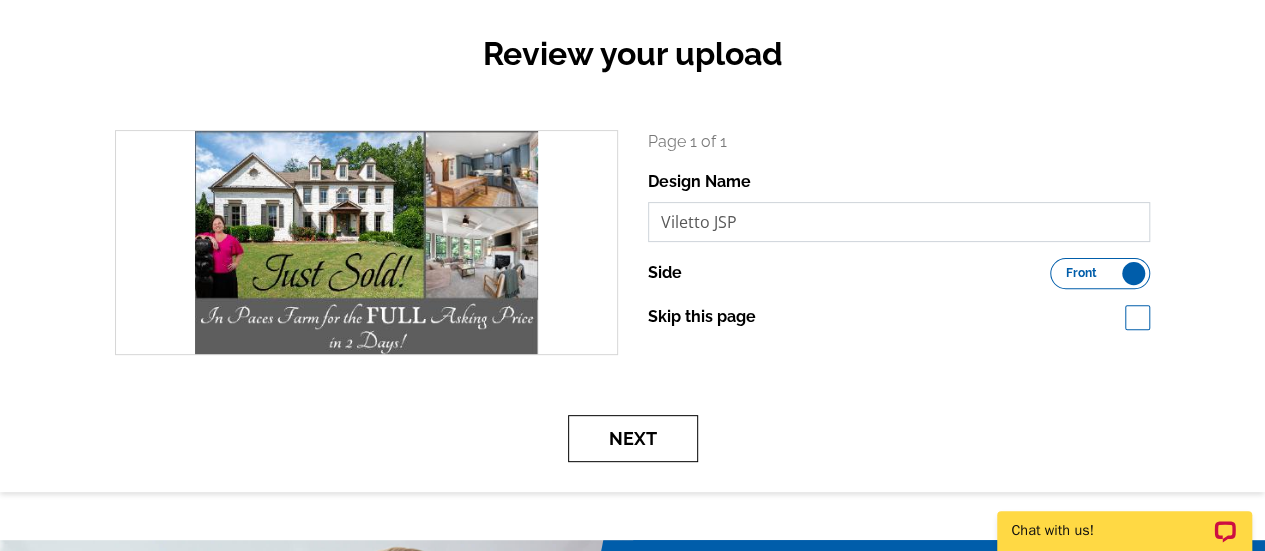 type on "Viletto JSP" 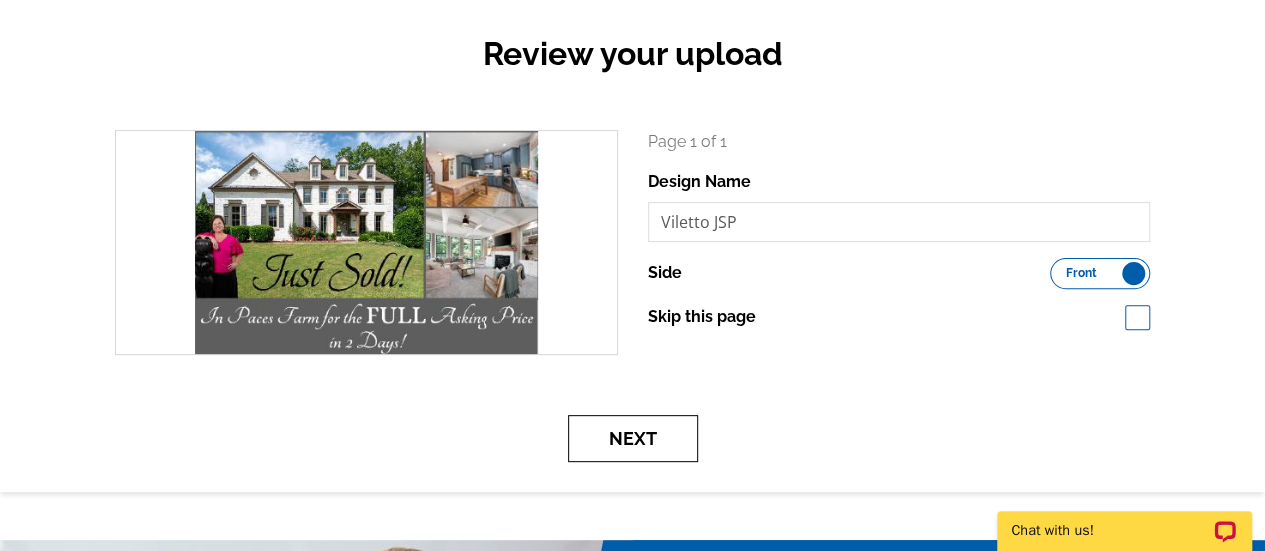 click on "Next" at bounding box center (633, 438) 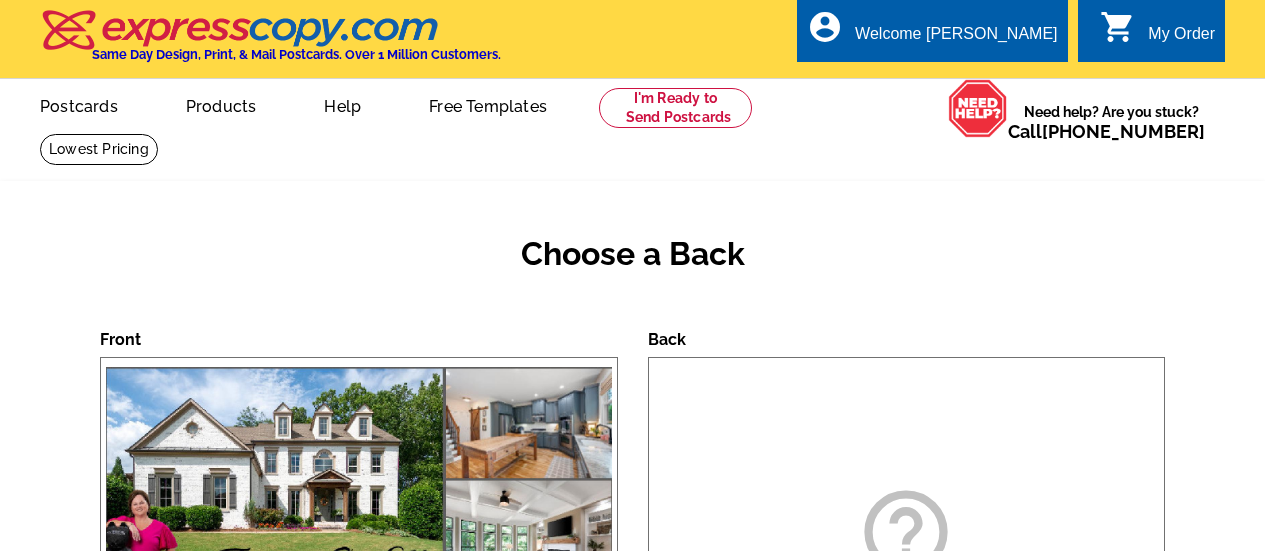 scroll, scrollTop: 0, scrollLeft: 0, axis: both 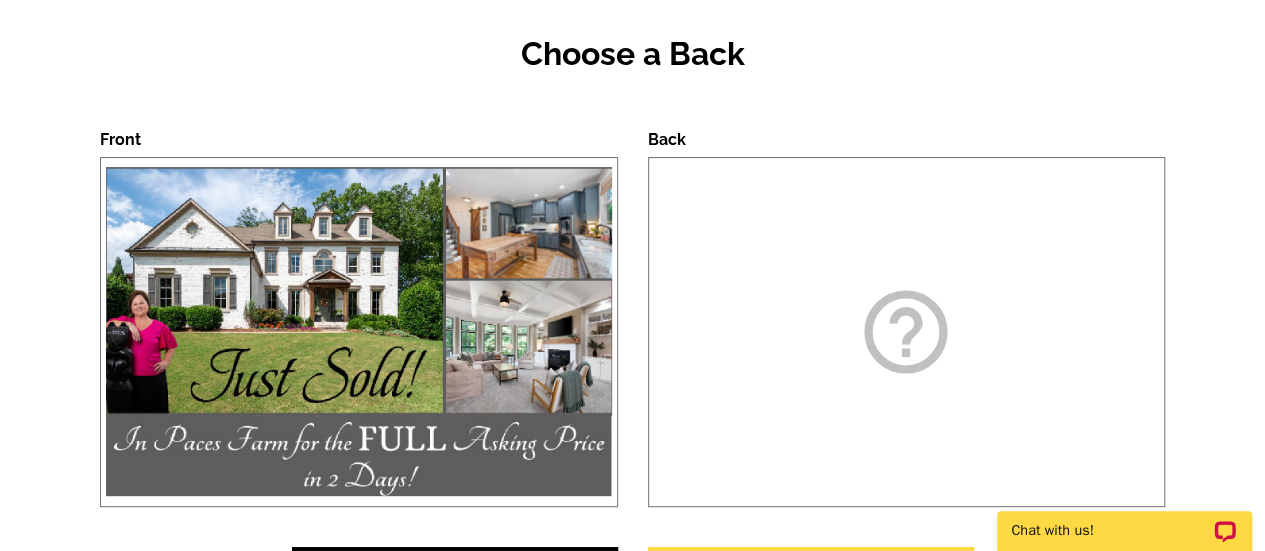 click on "help_outline" at bounding box center [906, 332] 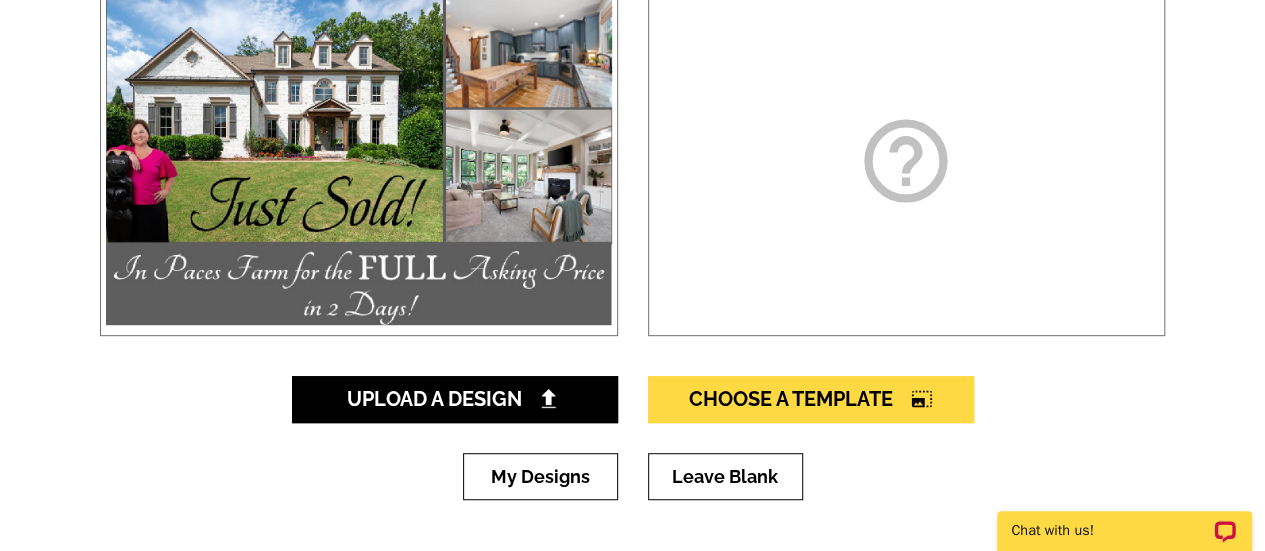 scroll, scrollTop: 400, scrollLeft: 0, axis: vertical 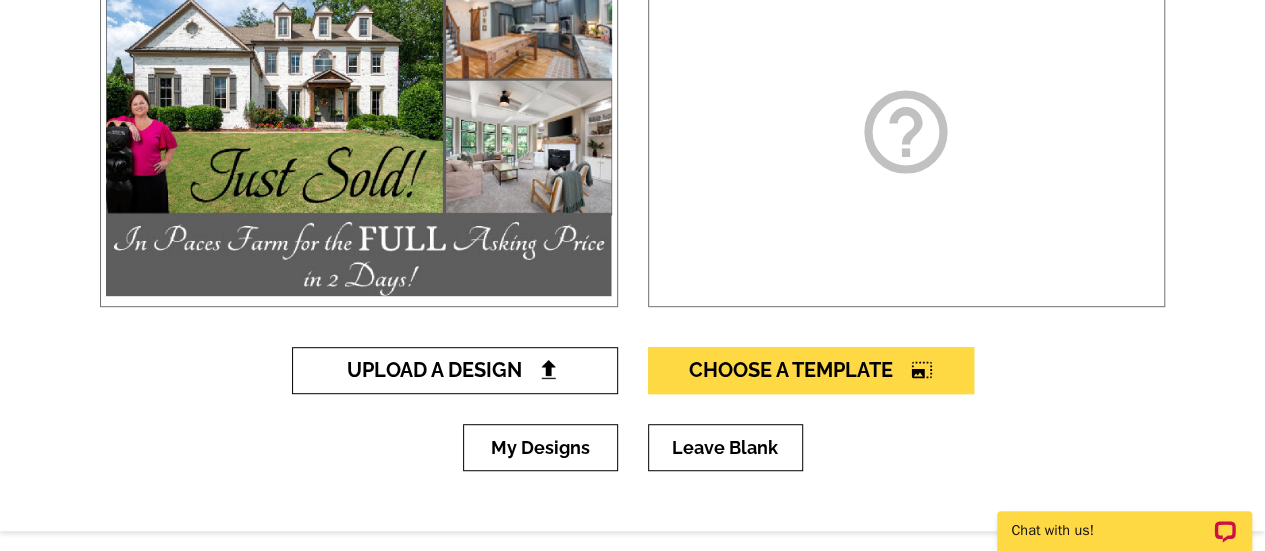 click on "Upload A Design" at bounding box center [454, 370] 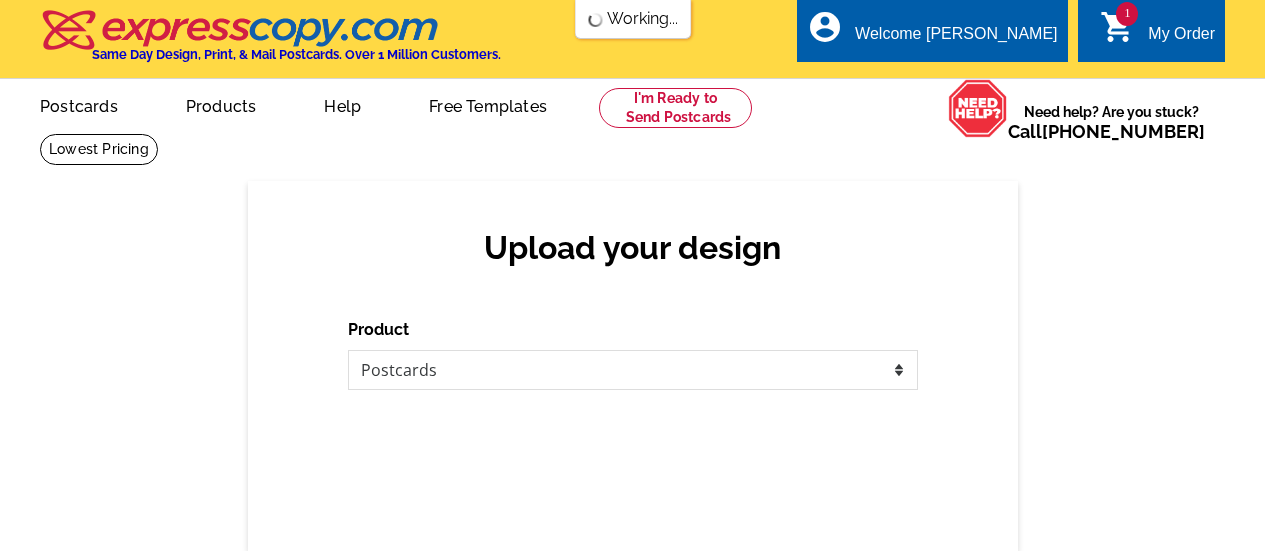 scroll, scrollTop: 0, scrollLeft: 0, axis: both 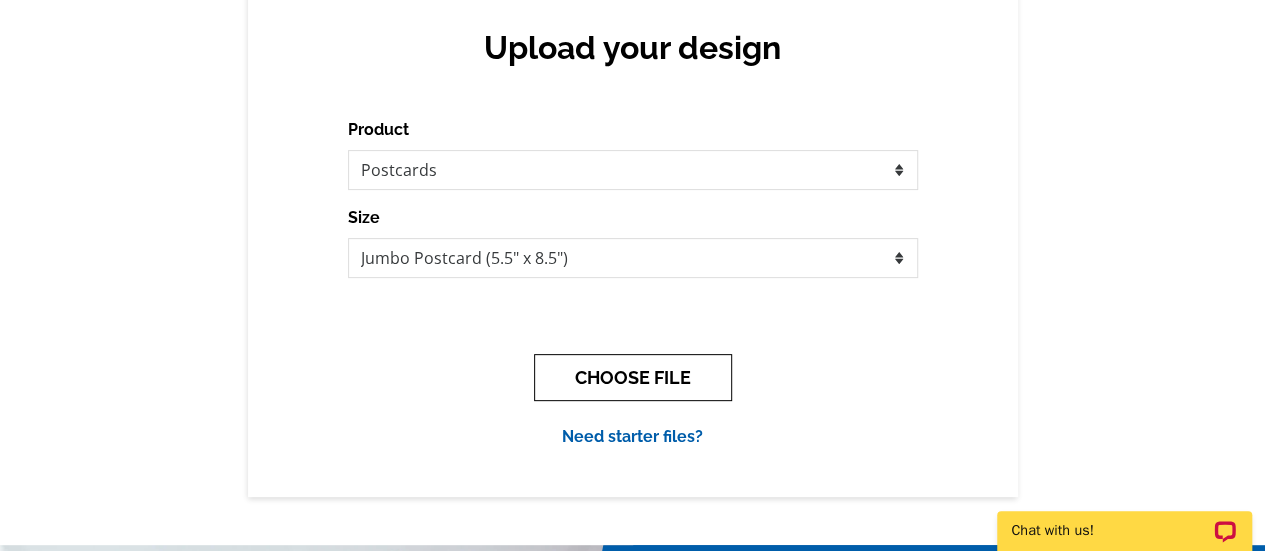 click on "CHOOSE FILE" at bounding box center [633, 377] 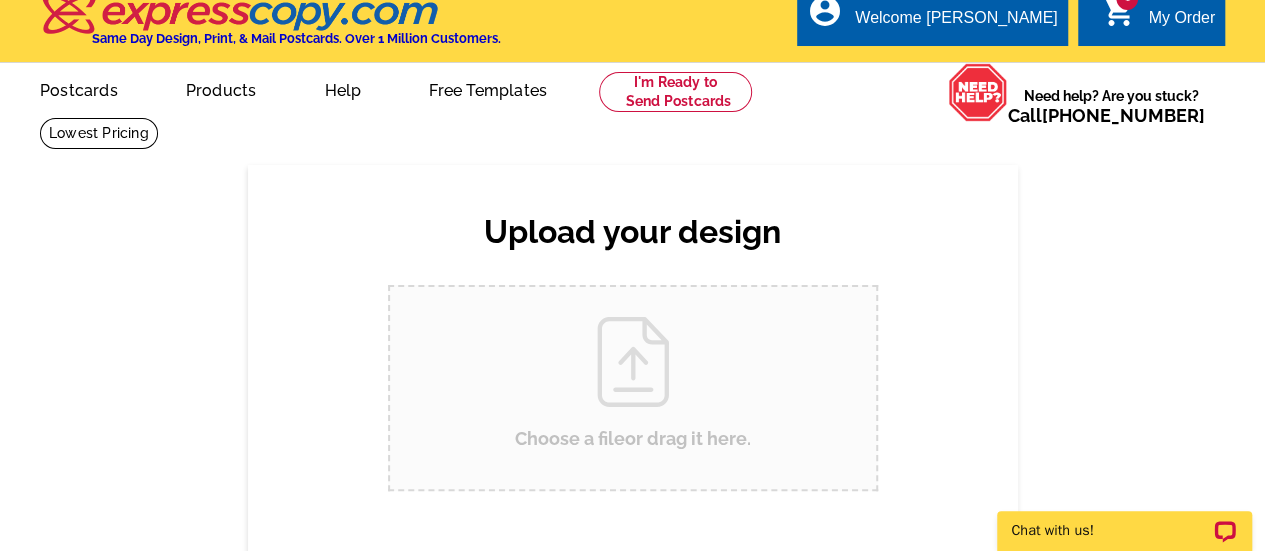 scroll, scrollTop: 0, scrollLeft: 0, axis: both 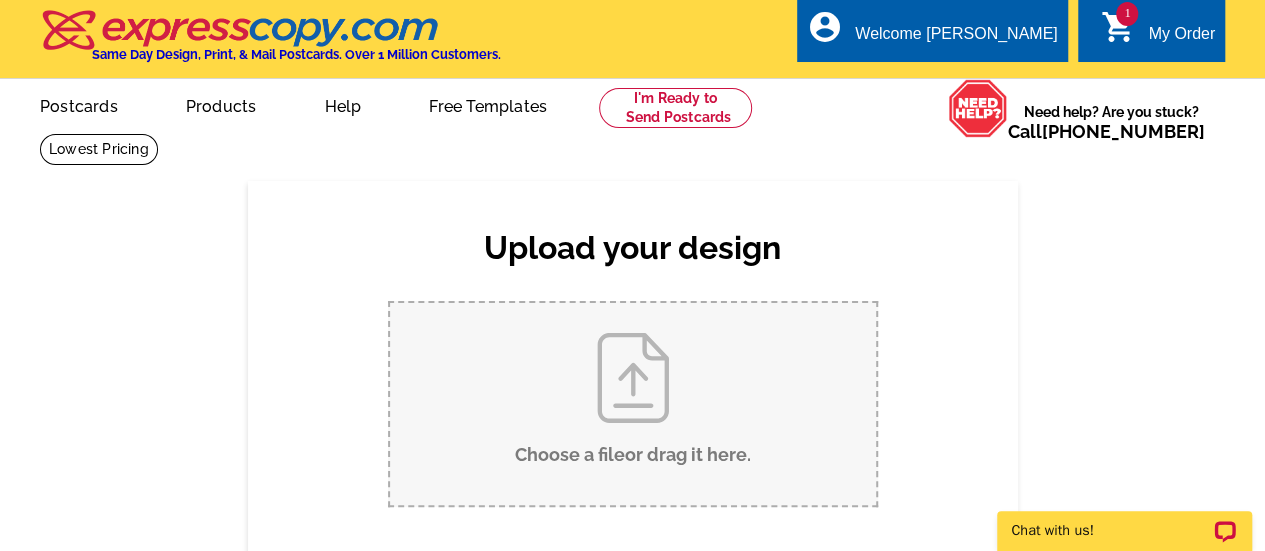 click on "Choose a file  or drag it here ." at bounding box center (633, 404) 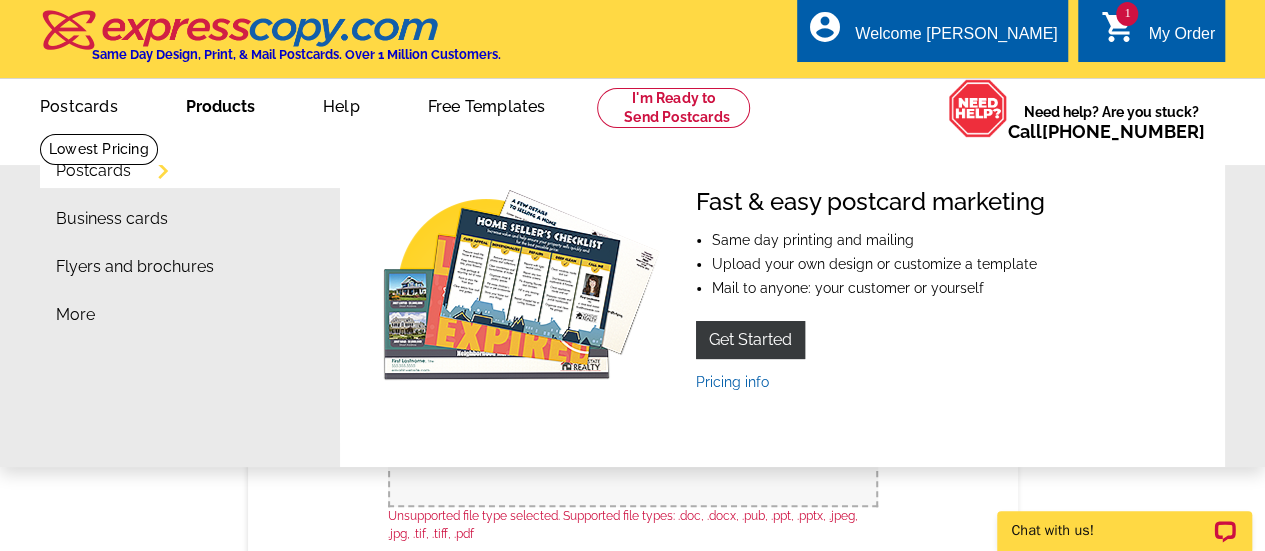 scroll, scrollTop: 0, scrollLeft: 0, axis: both 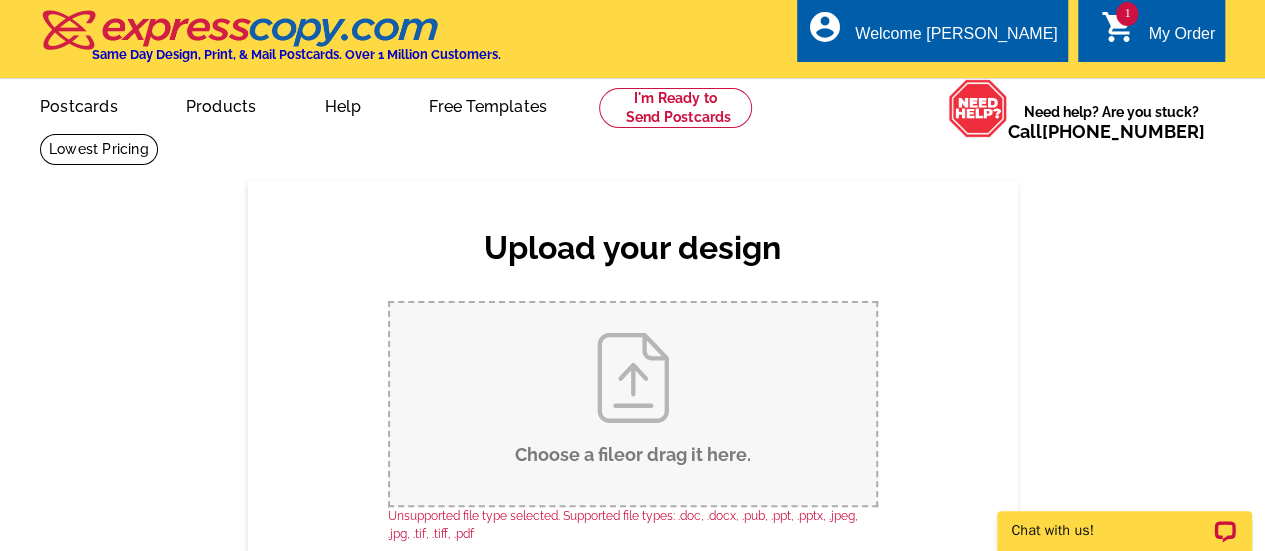 click on "Choose a file  or drag it here ." at bounding box center [633, 404] 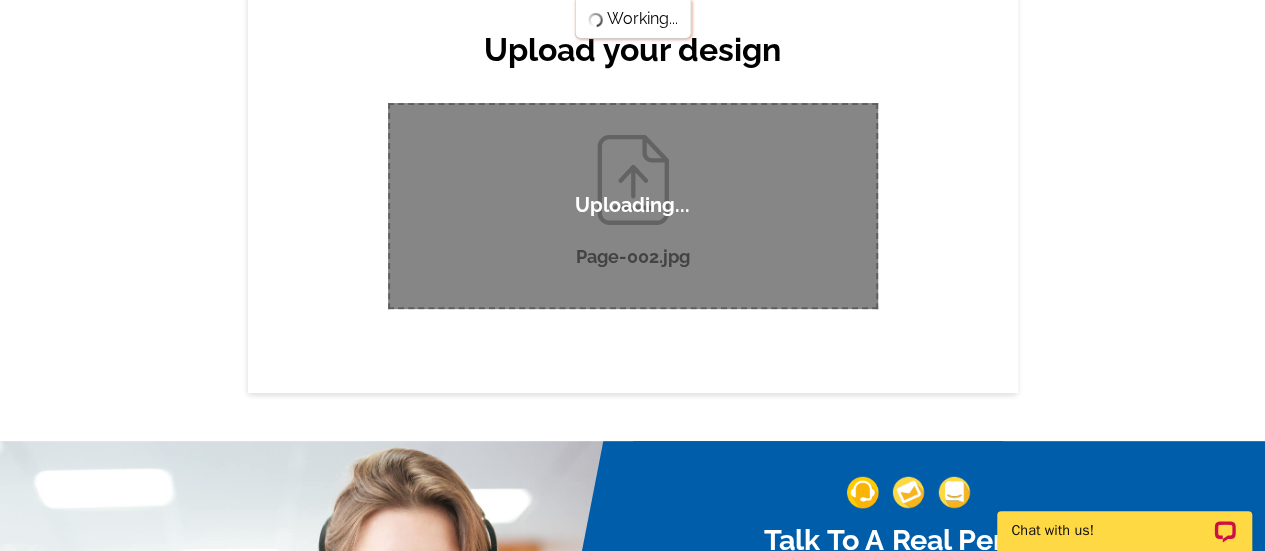 scroll, scrollTop: 200, scrollLeft: 0, axis: vertical 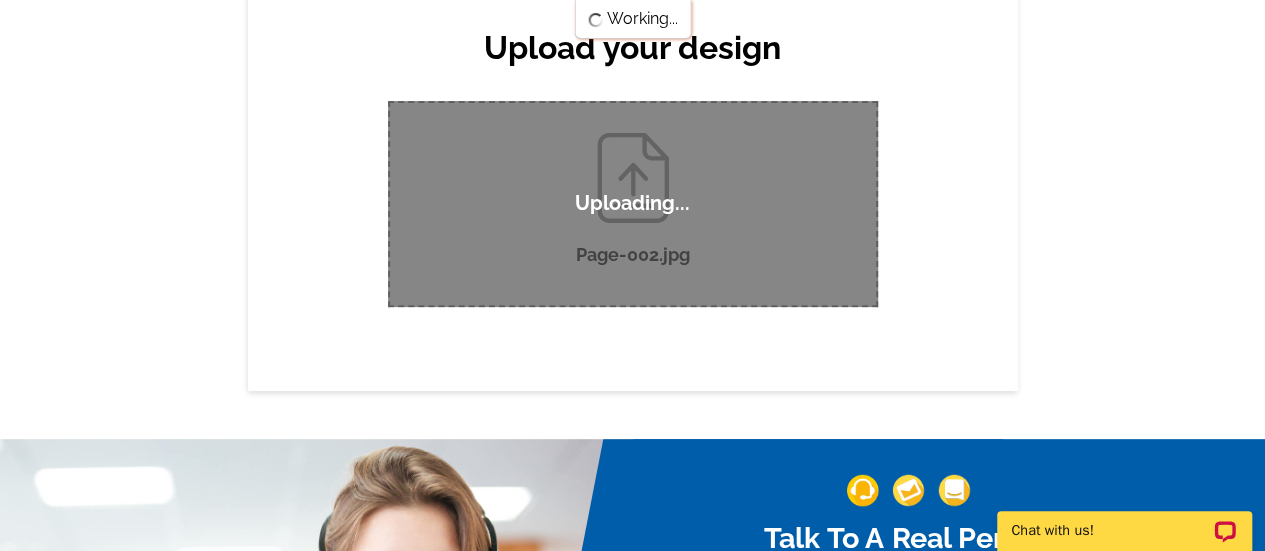 type 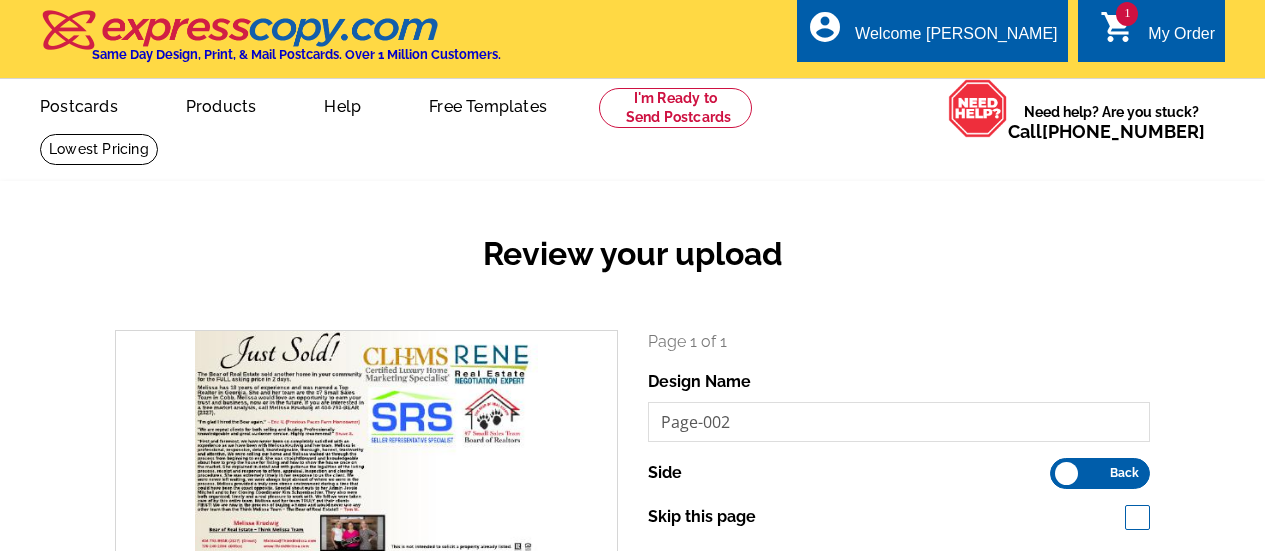 scroll, scrollTop: 0, scrollLeft: 0, axis: both 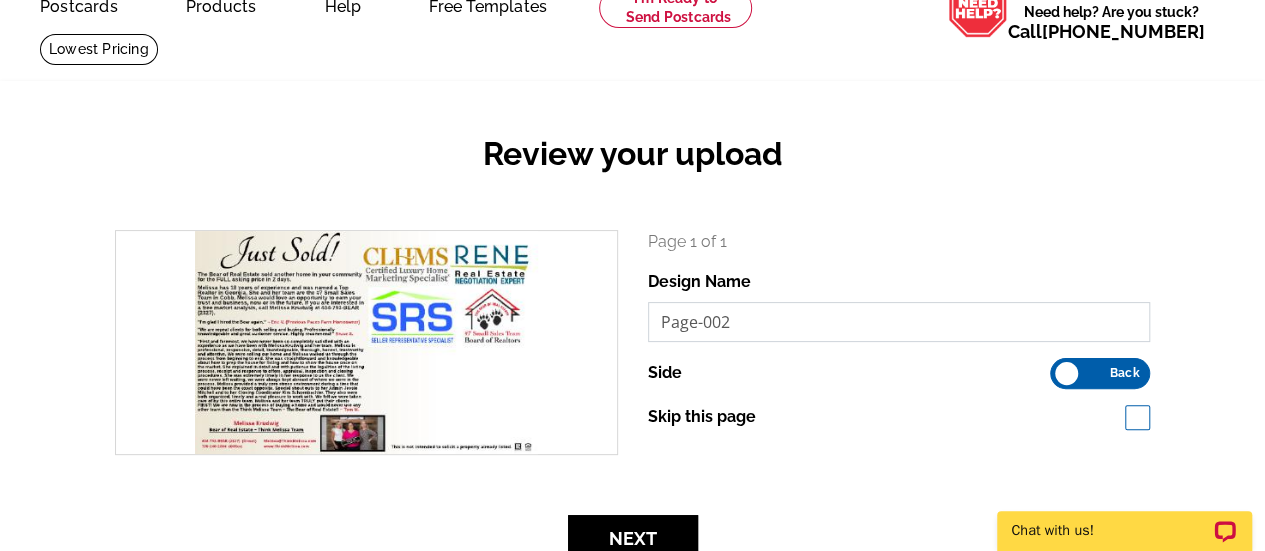 click on "Page-002" at bounding box center [899, 322] 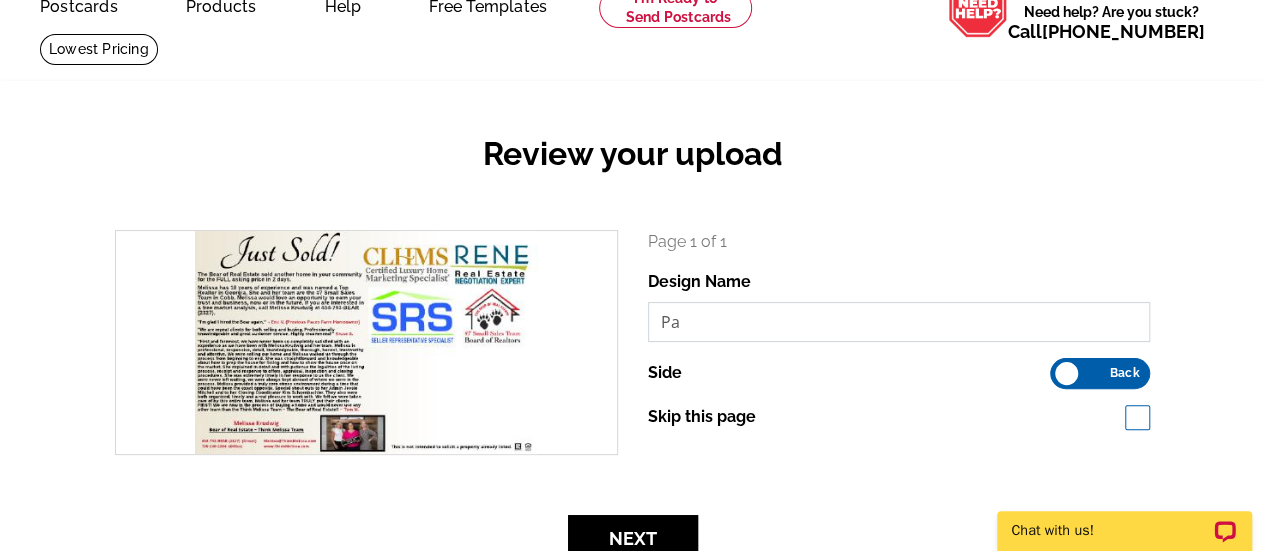 type on "P" 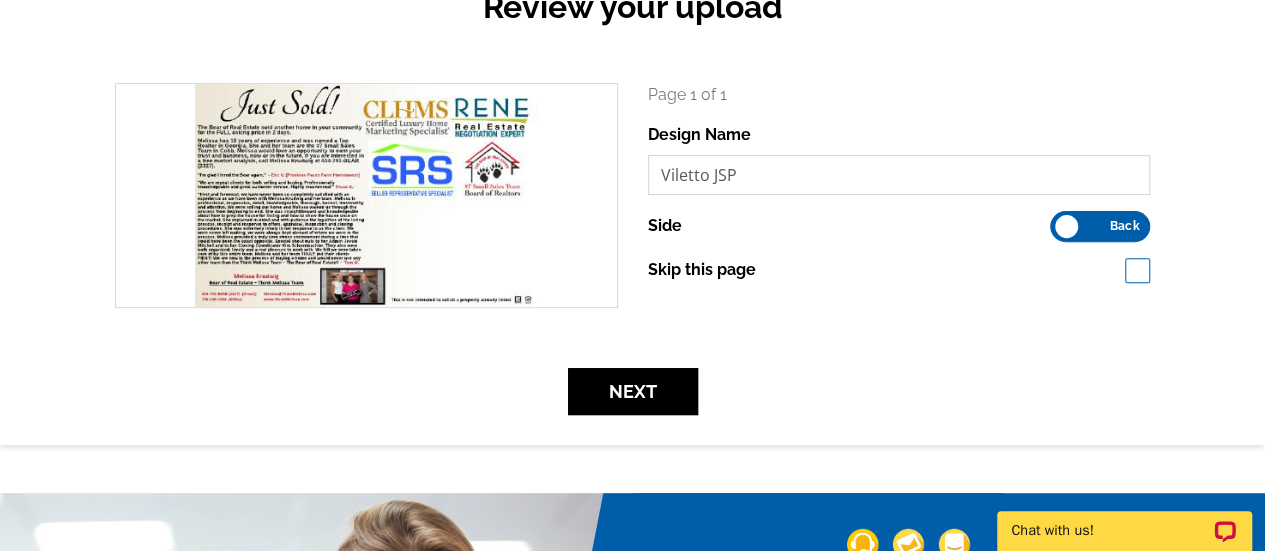 scroll, scrollTop: 300, scrollLeft: 0, axis: vertical 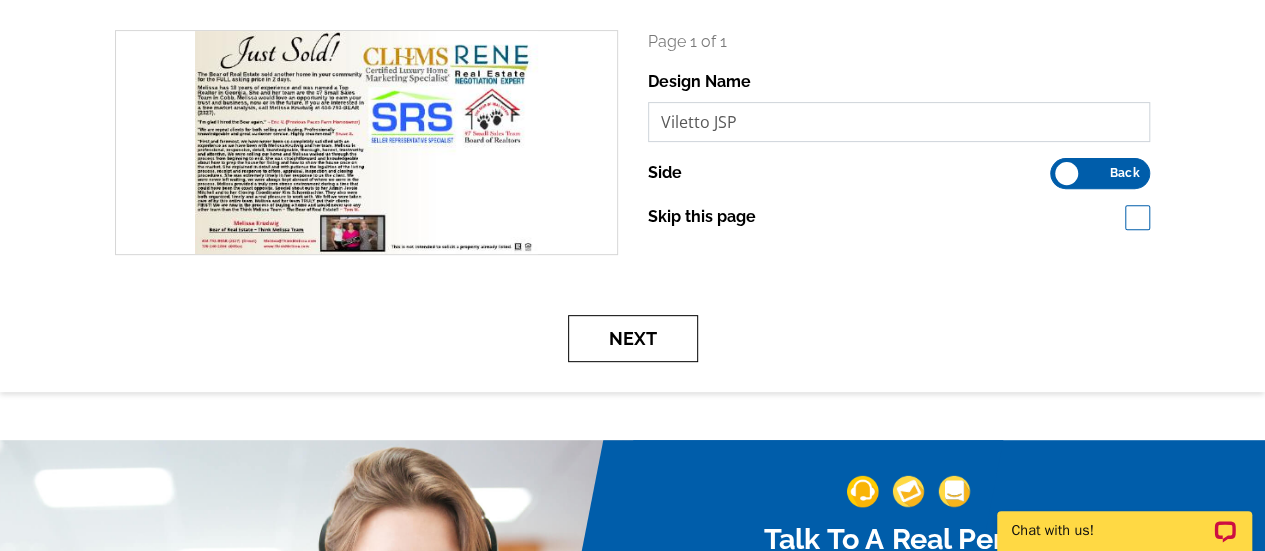 type on "Viletto JSP" 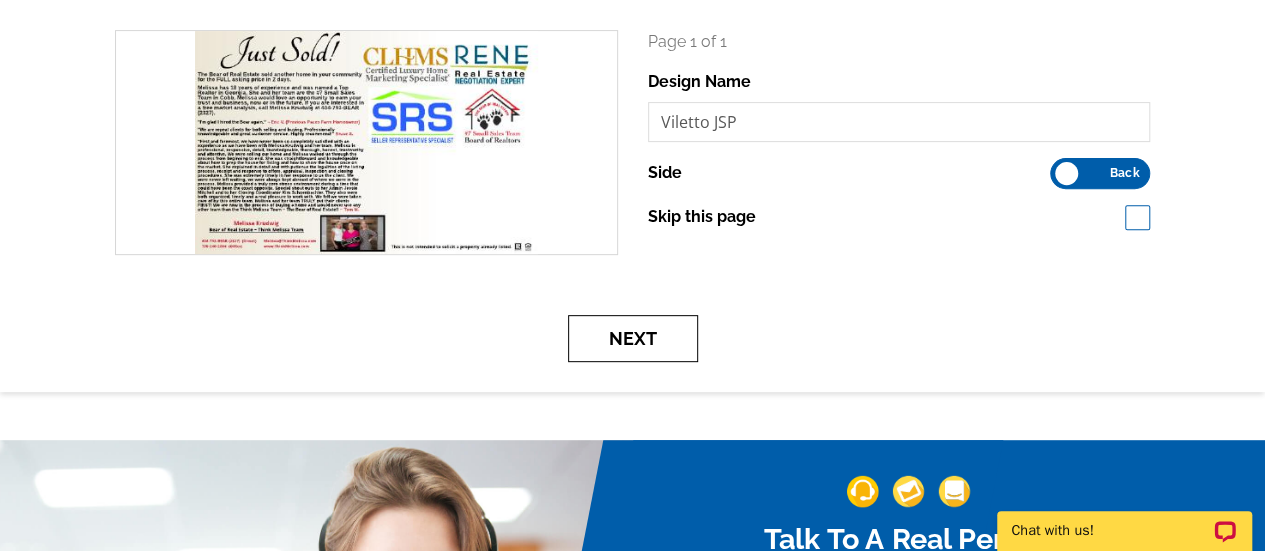 click on "Next" at bounding box center [633, 338] 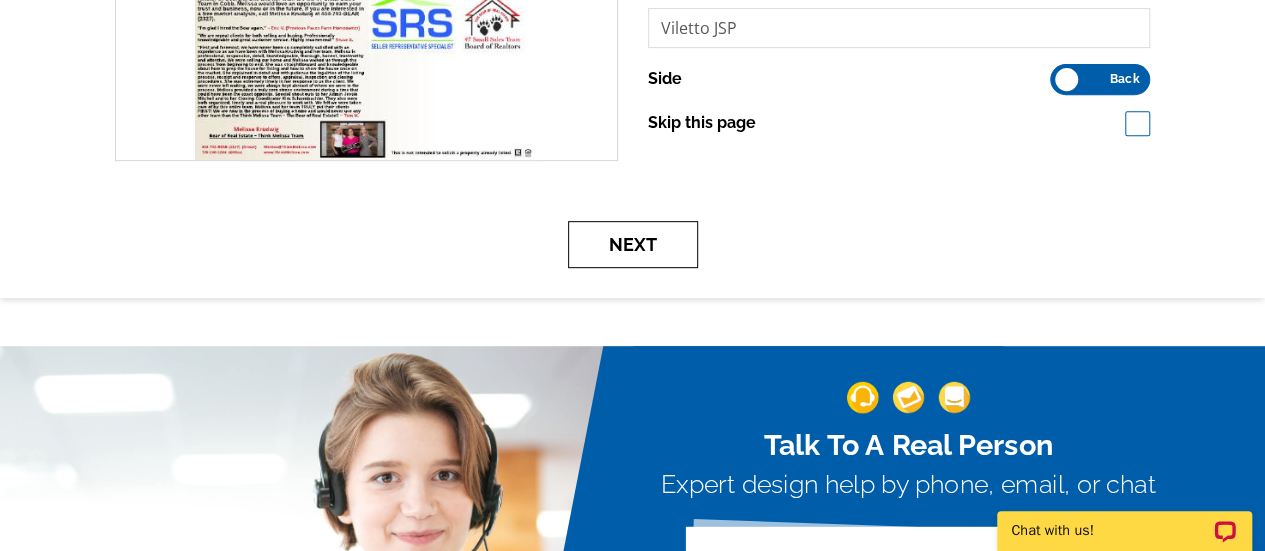 scroll, scrollTop: 400, scrollLeft: 0, axis: vertical 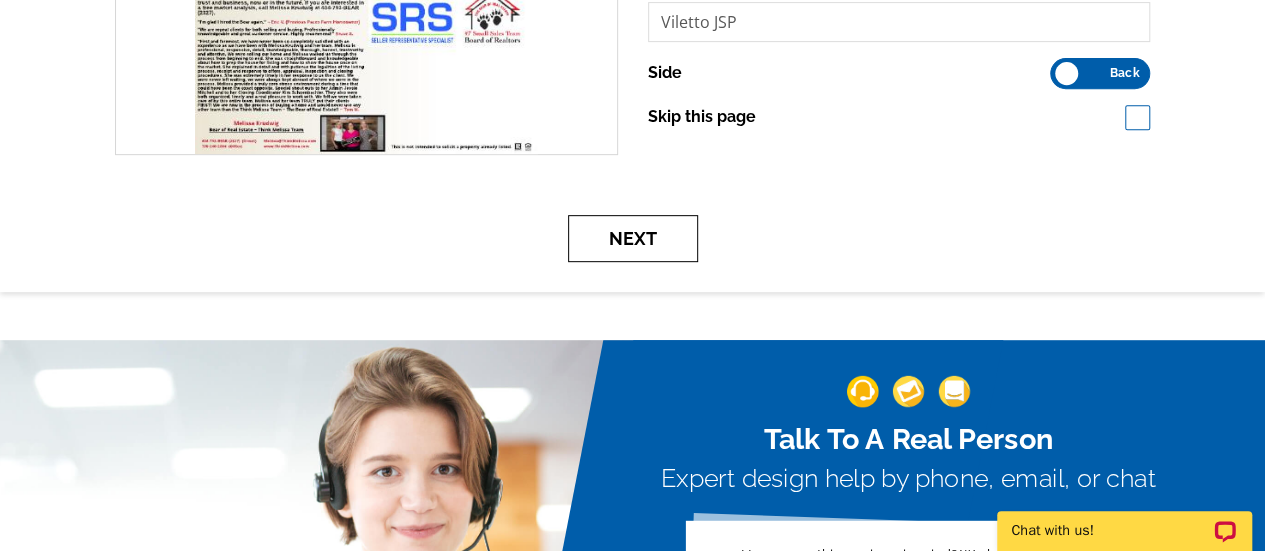 click on "Next" at bounding box center (633, 238) 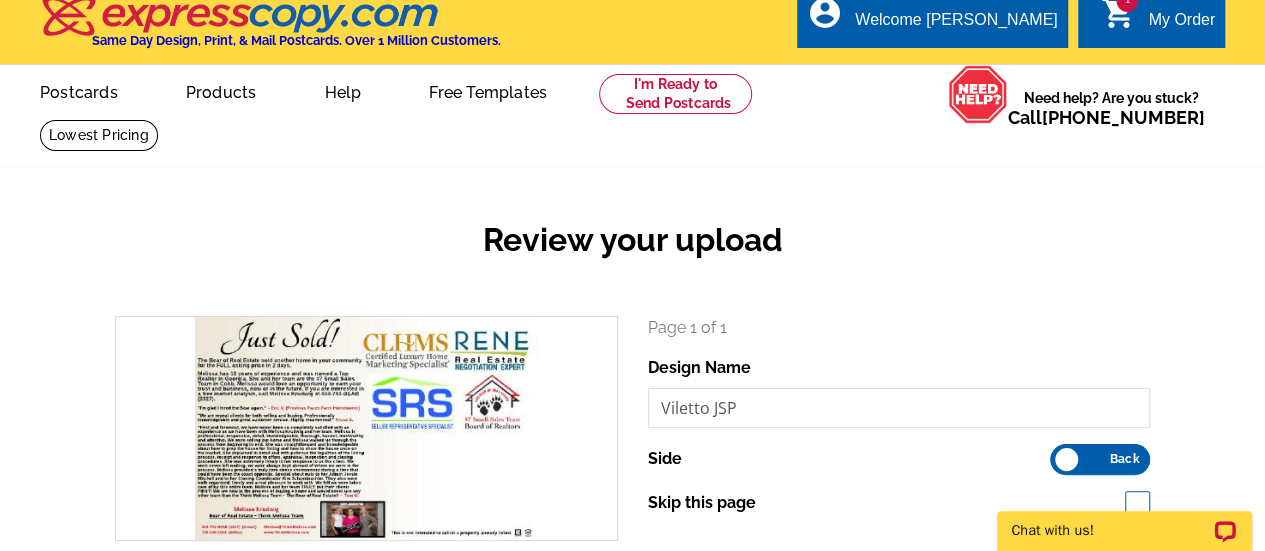 scroll, scrollTop: 0, scrollLeft: 0, axis: both 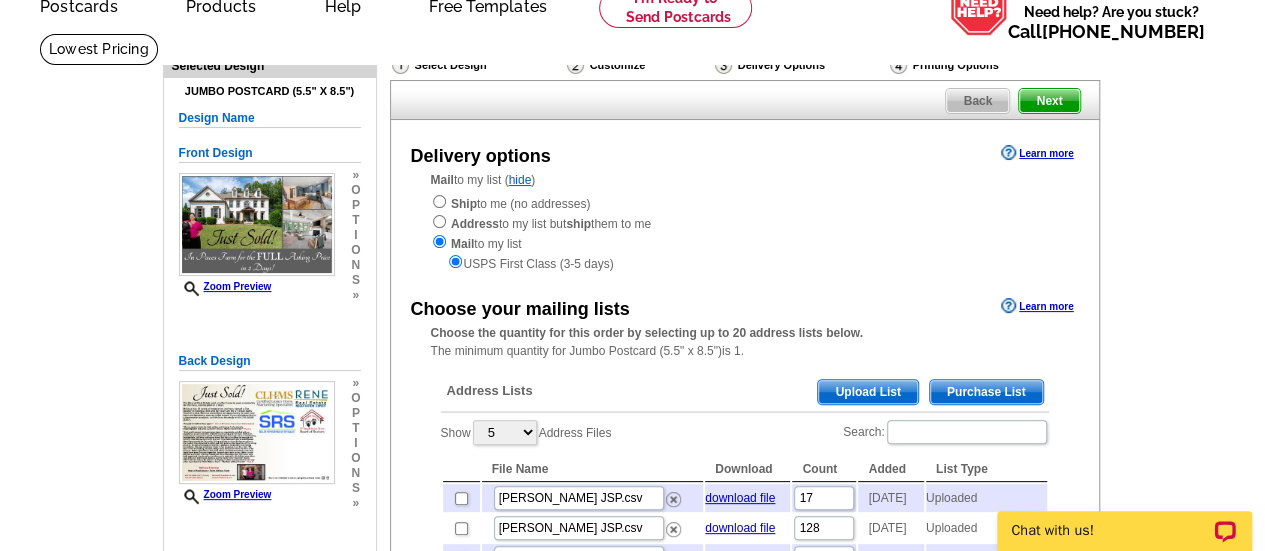 click on "Upload List" at bounding box center [867, 392] 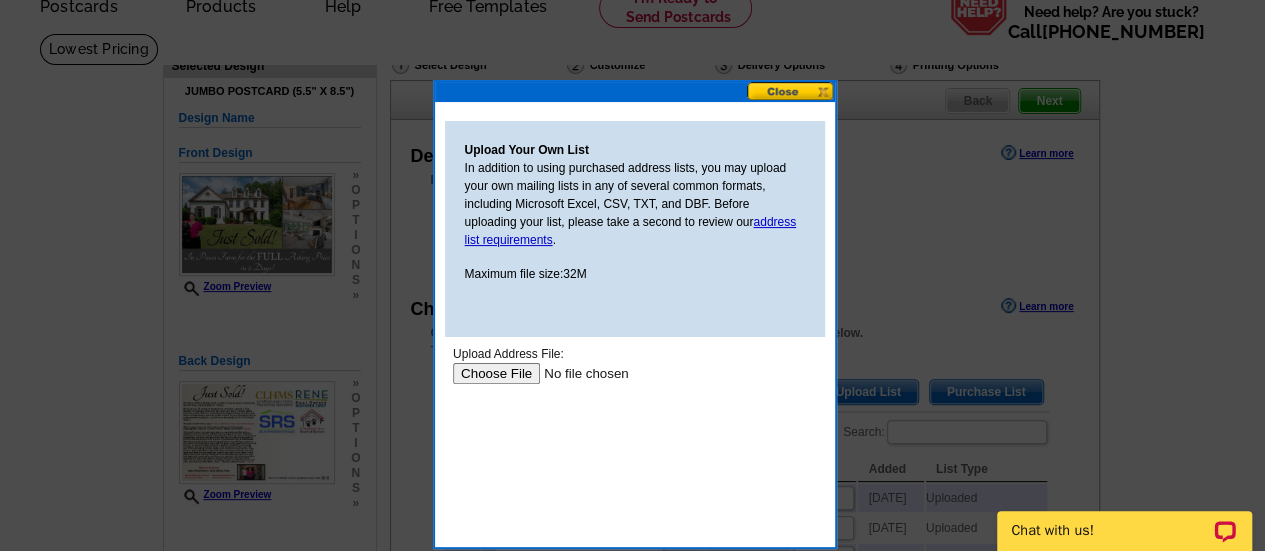 scroll, scrollTop: 0, scrollLeft: 0, axis: both 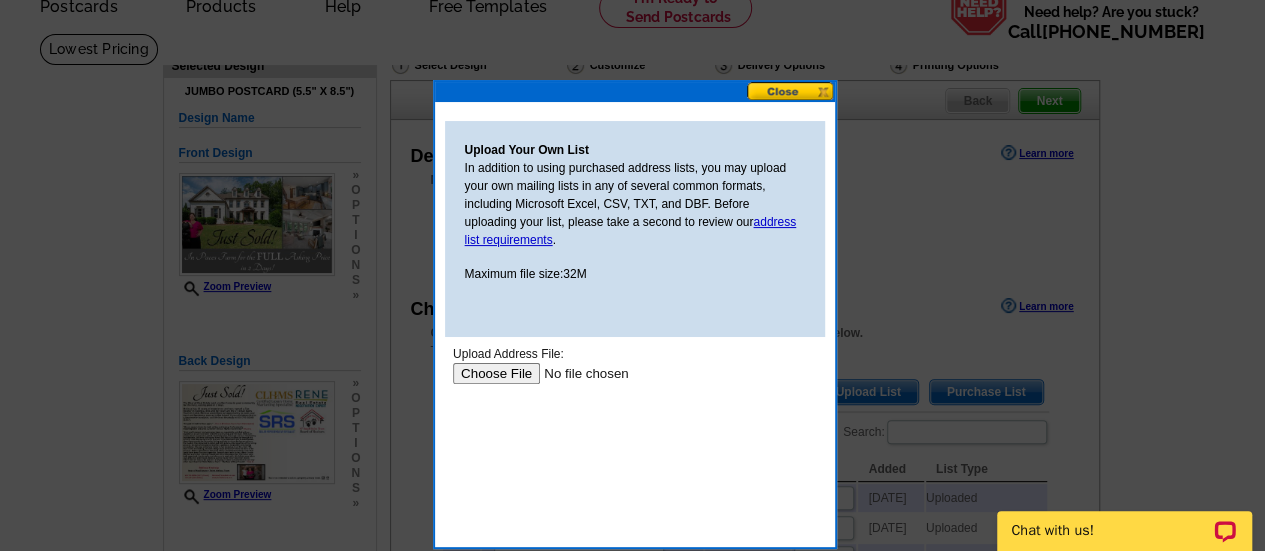 click at bounding box center (578, 373) 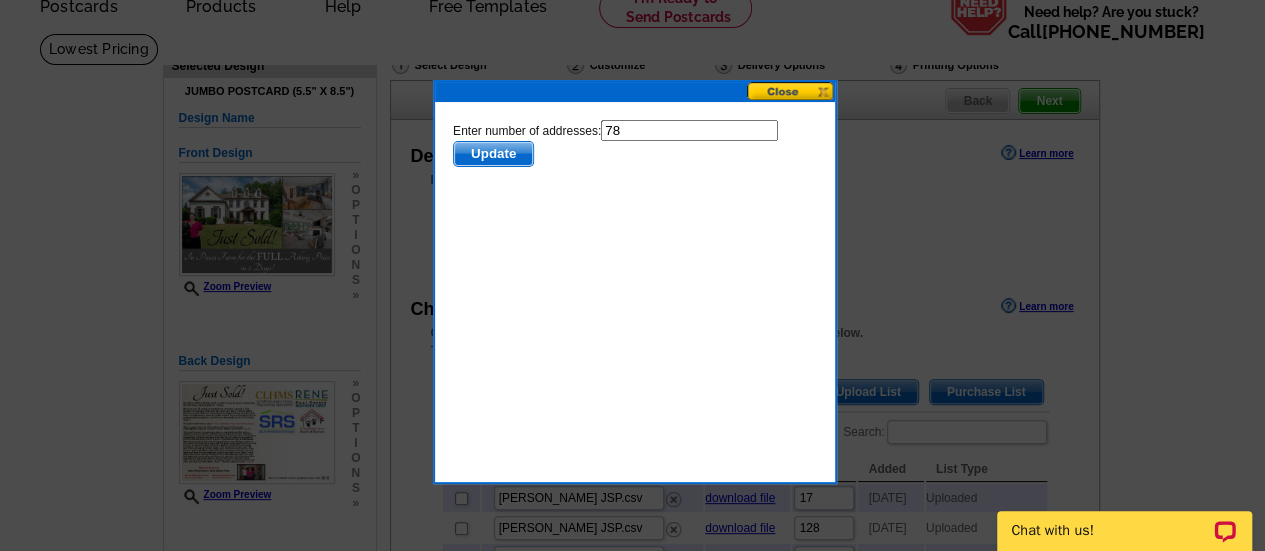 scroll, scrollTop: 0, scrollLeft: 0, axis: both 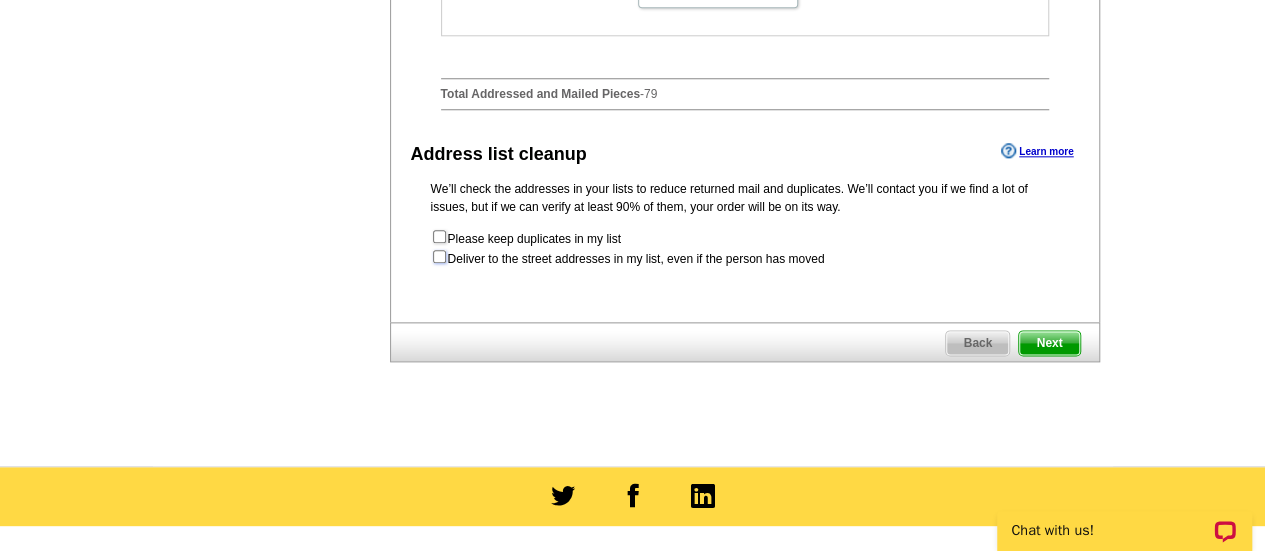 click at bounding box center (439, 256) 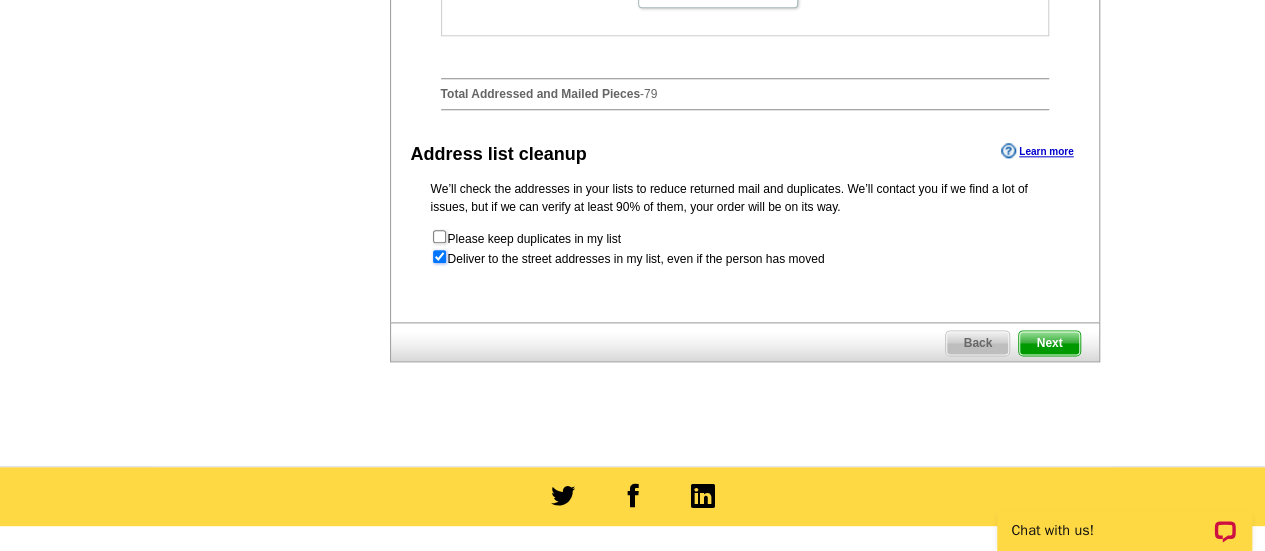 radio on "true" 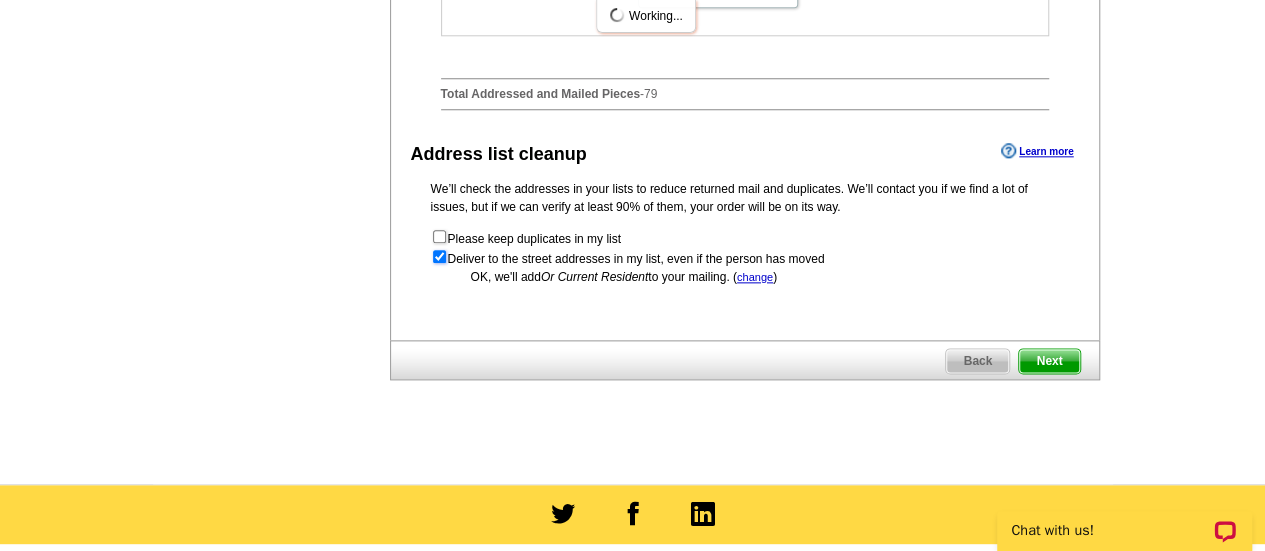 scroll, scrollTop: 0, scrollLeft: 0, axis: both 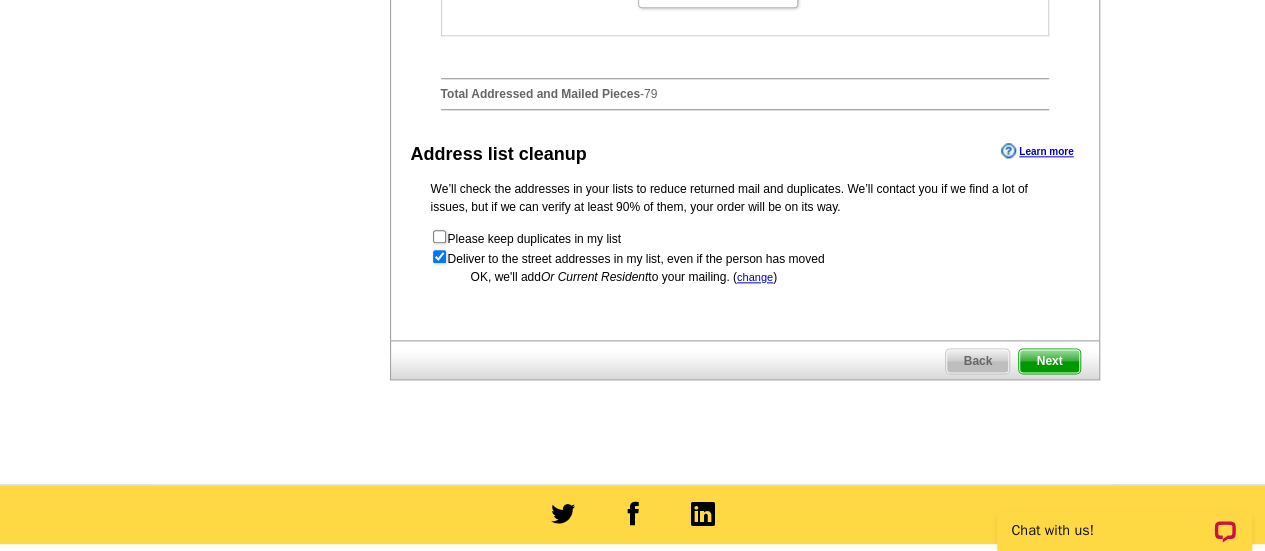 click on "Next" at bounding box center (1049, 361) 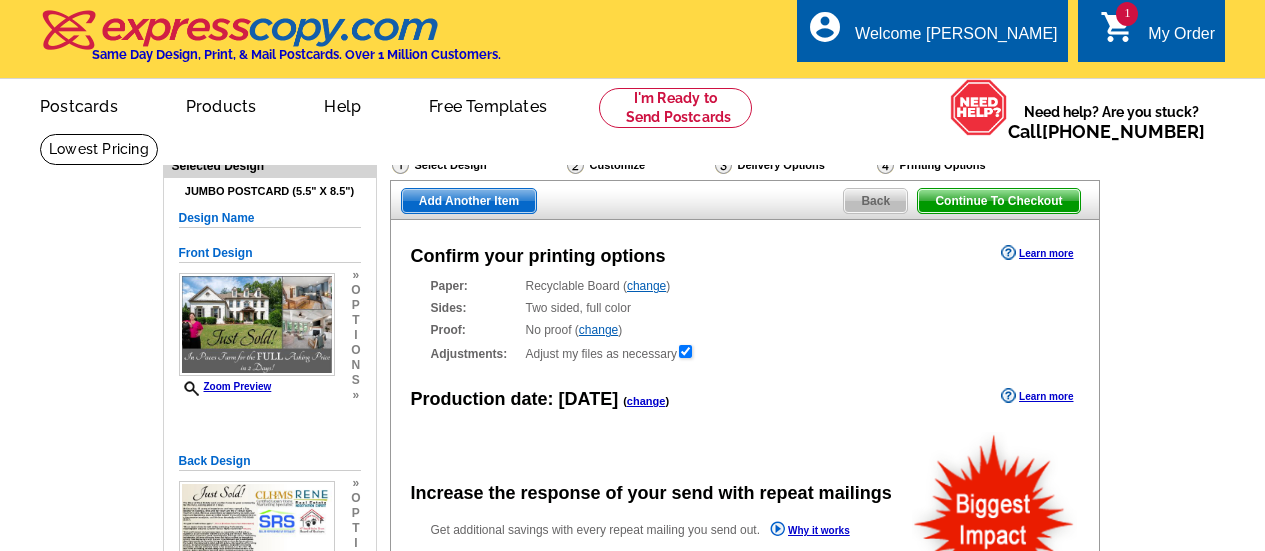 scroll, scrollTop: 0, scrollLeft: 0, axis: both 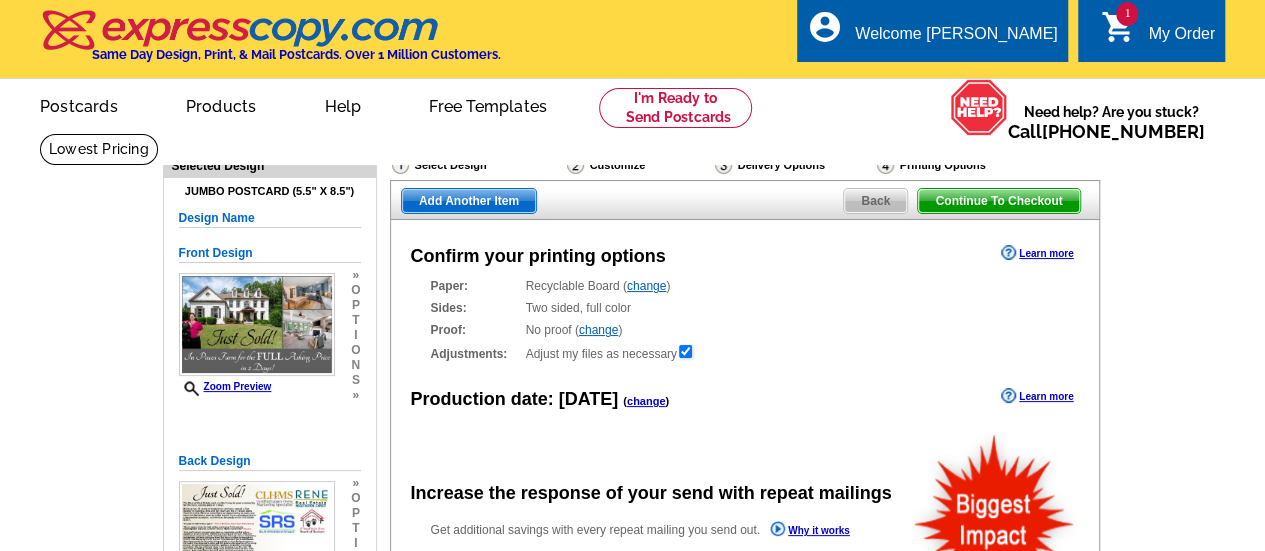 radio on "false" 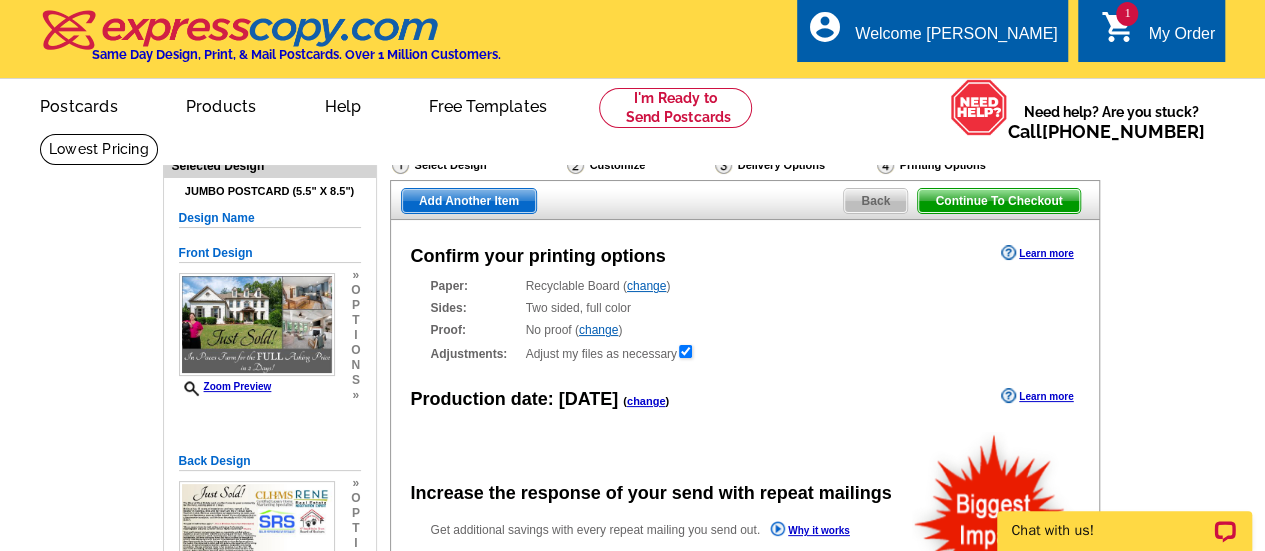 scroll, scrollTop: 0, scrollLeft: 0, axis: both 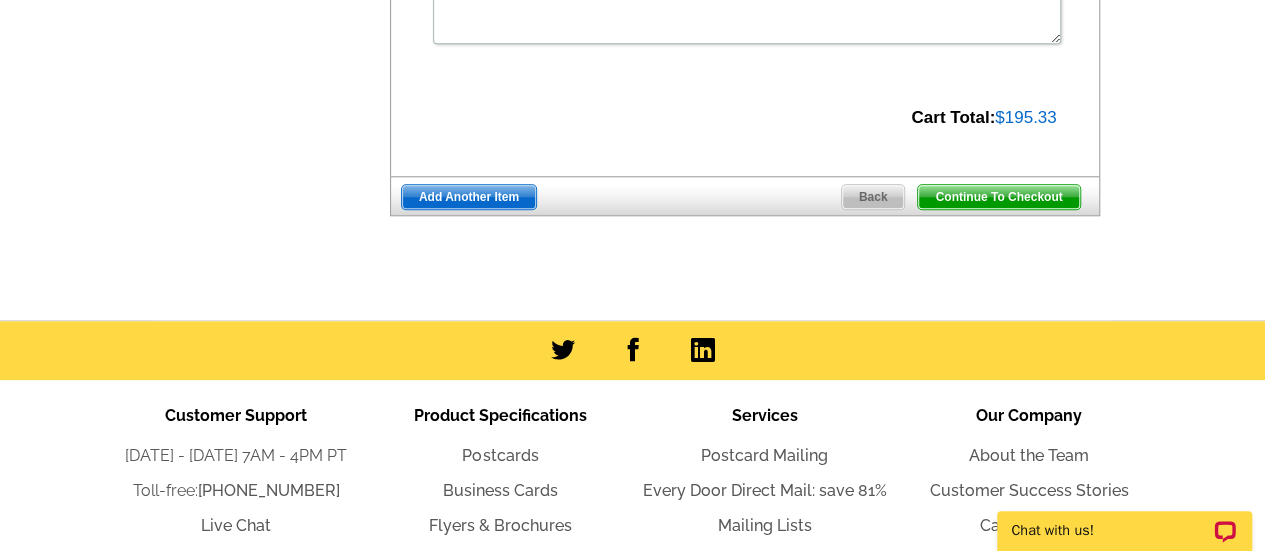 click on "Continue To Checkout" at bounding box center (998, 197) 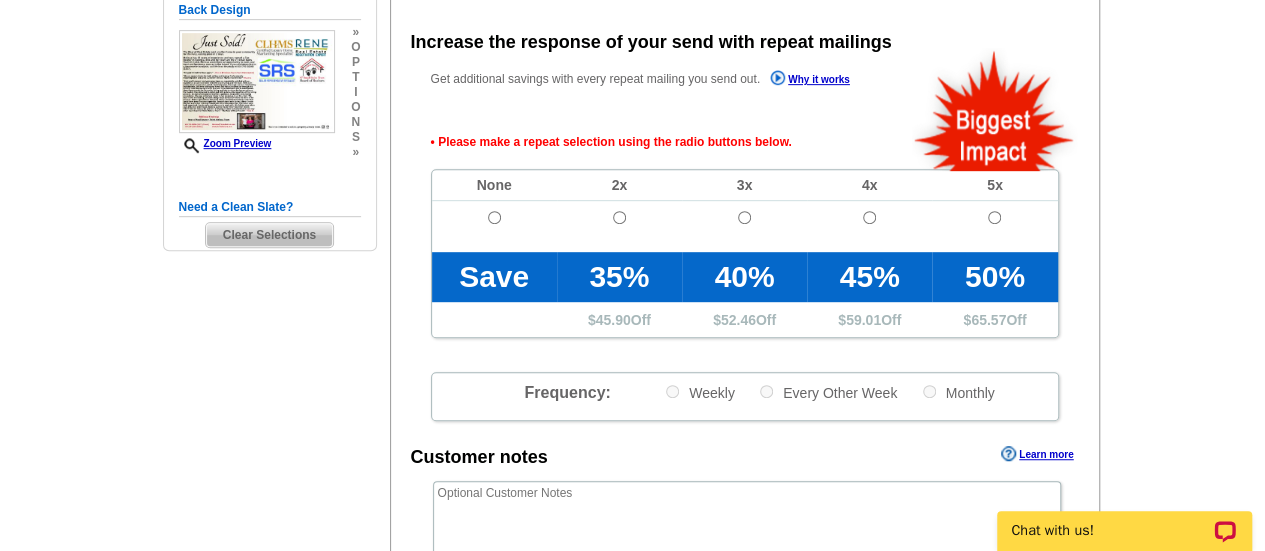 scroll, scrollTop: 448, scrollLeft: 0, axis: vertical 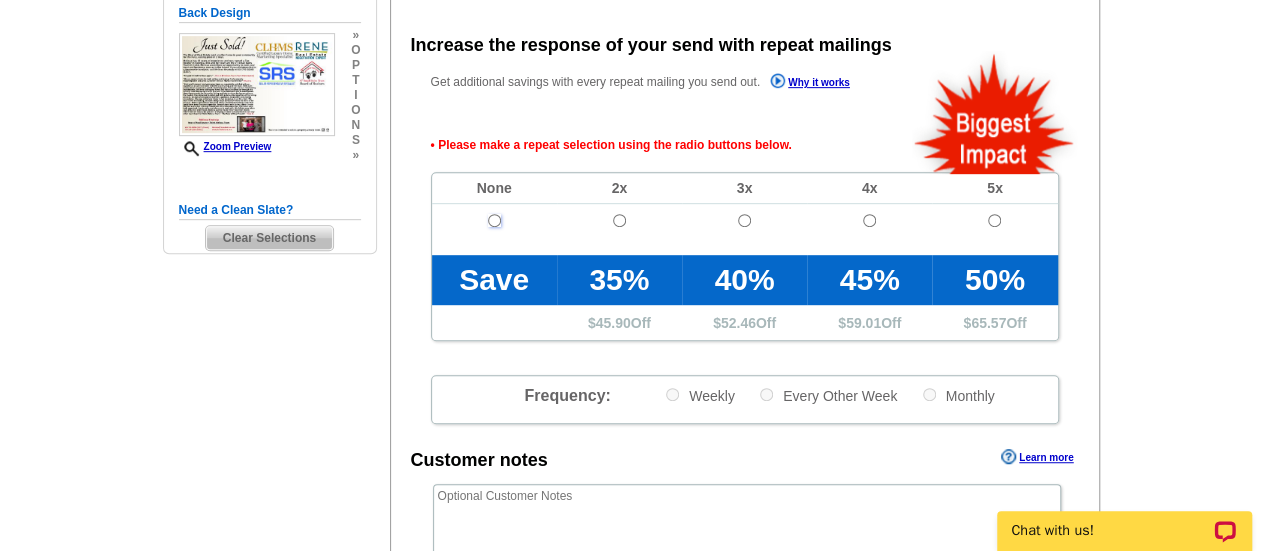 click at bounding box center (494, 220) 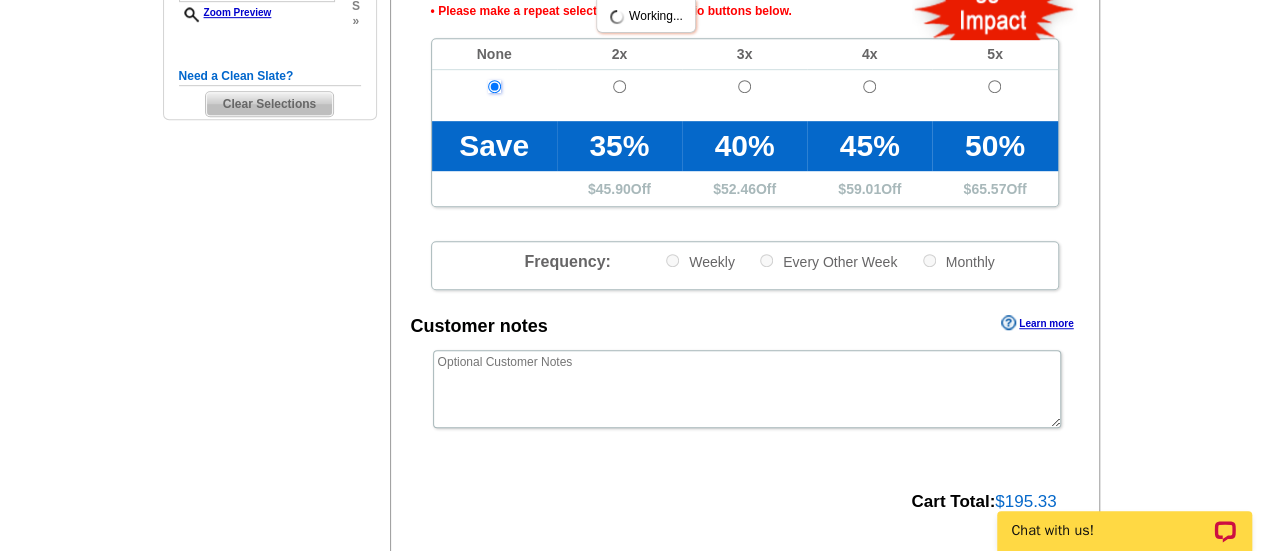 scroll, scrollTop: 848, scrollLeft: 0, axis: vertical 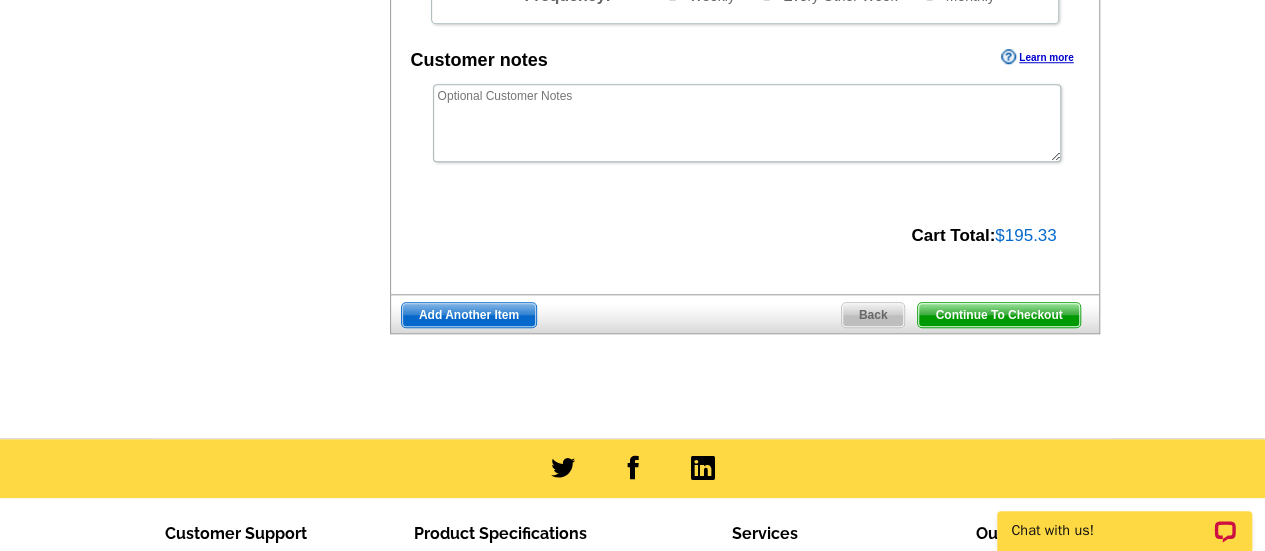 click on "Continue To Checkout" at bounding box center [998, 315] 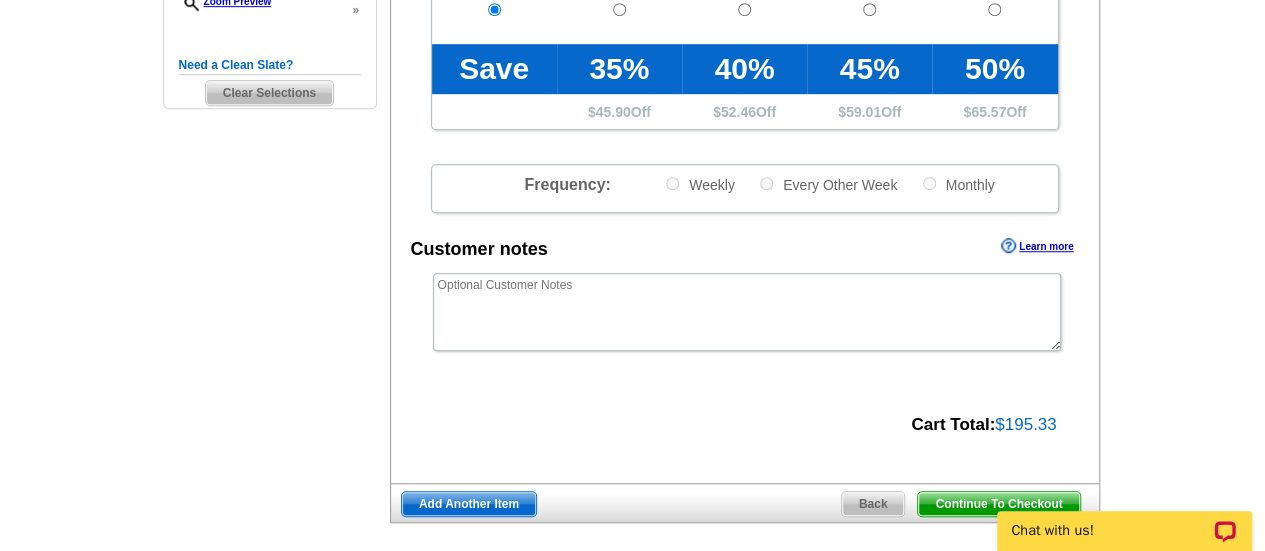 scroll, scrollTop: 382, scrollLeft: 0, axis: vertical 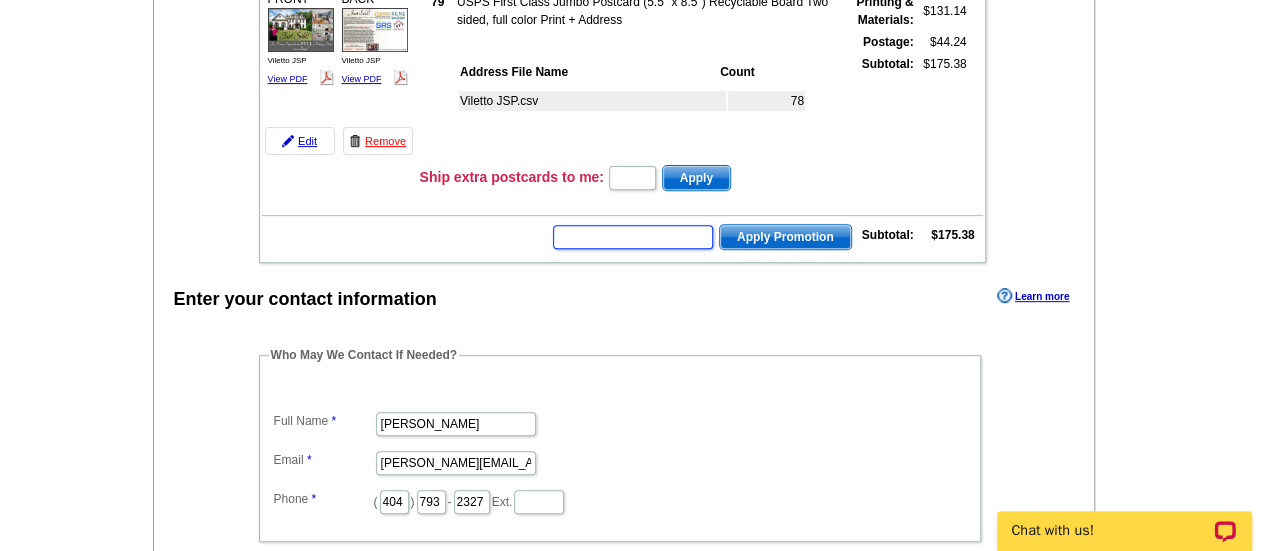 click at bounding box center [633, 237] 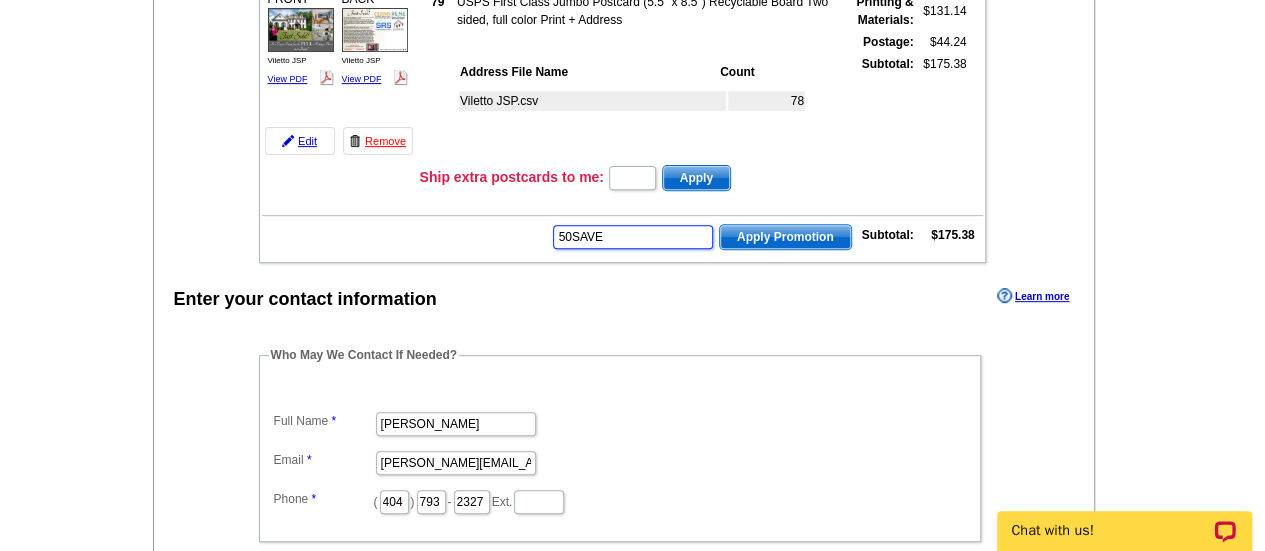 type on "50SAVE" 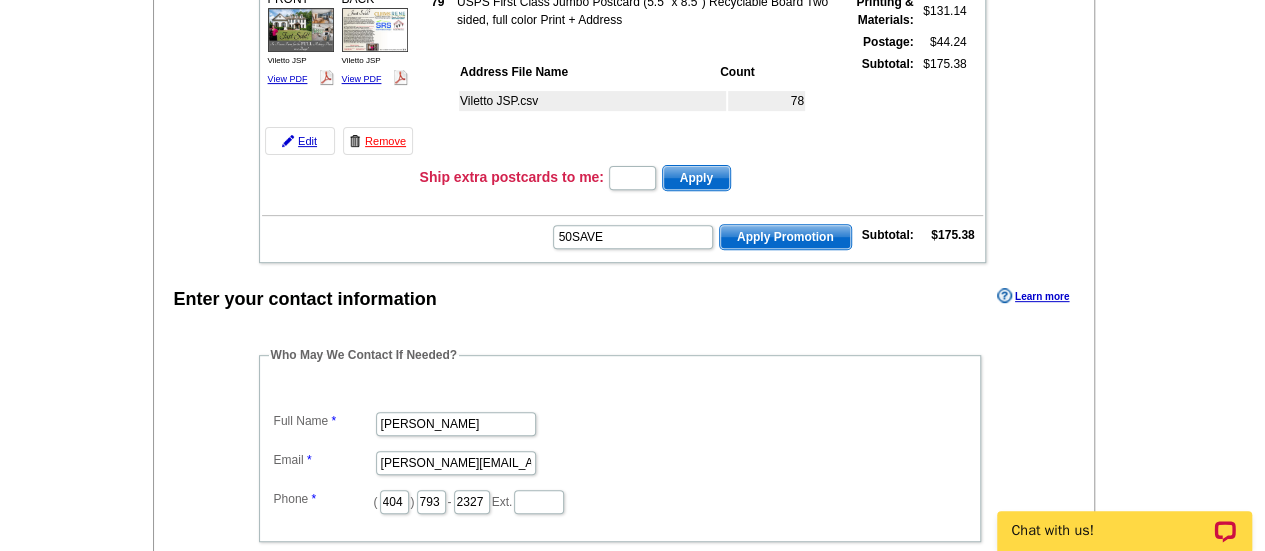 click on "Apply Promotion" at bounding box center (785, 237) 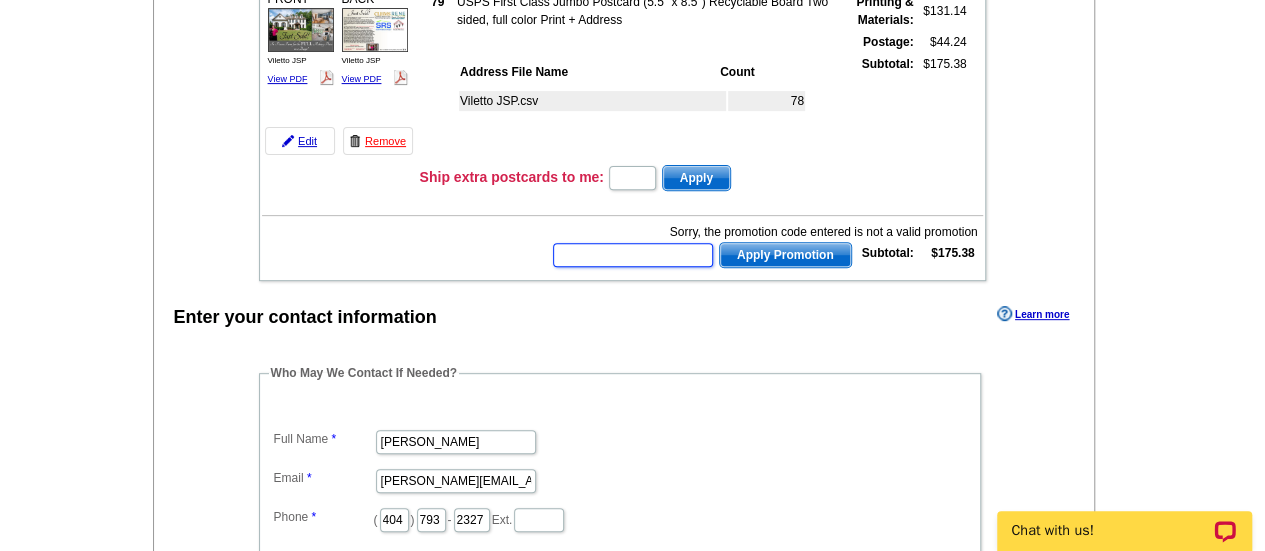 click at bounding box center [633, 255] 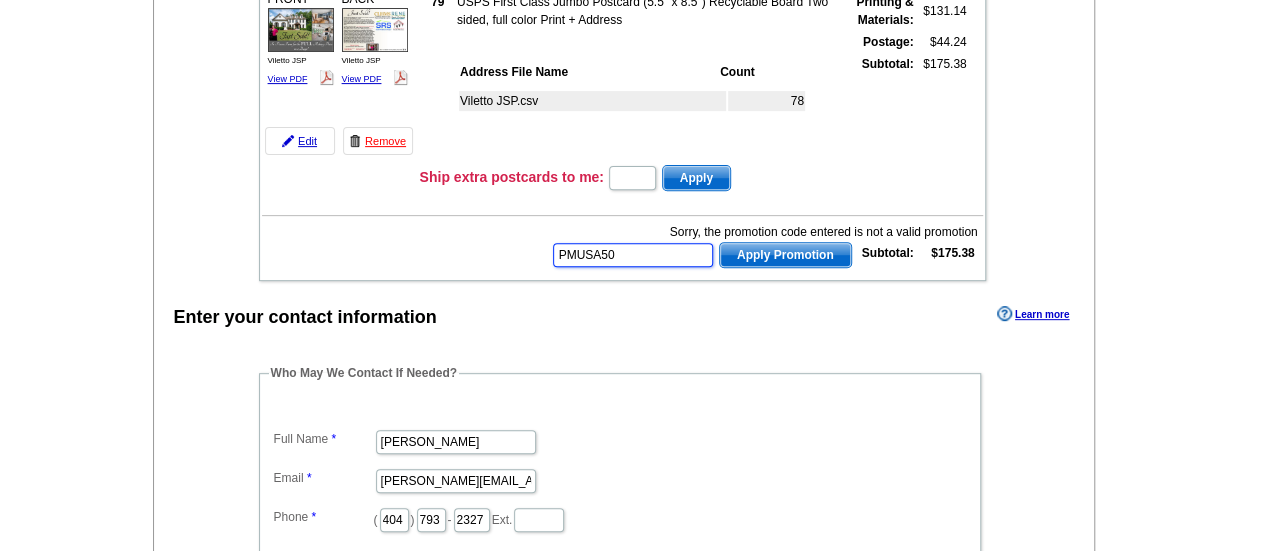 type on "PMUSA50" 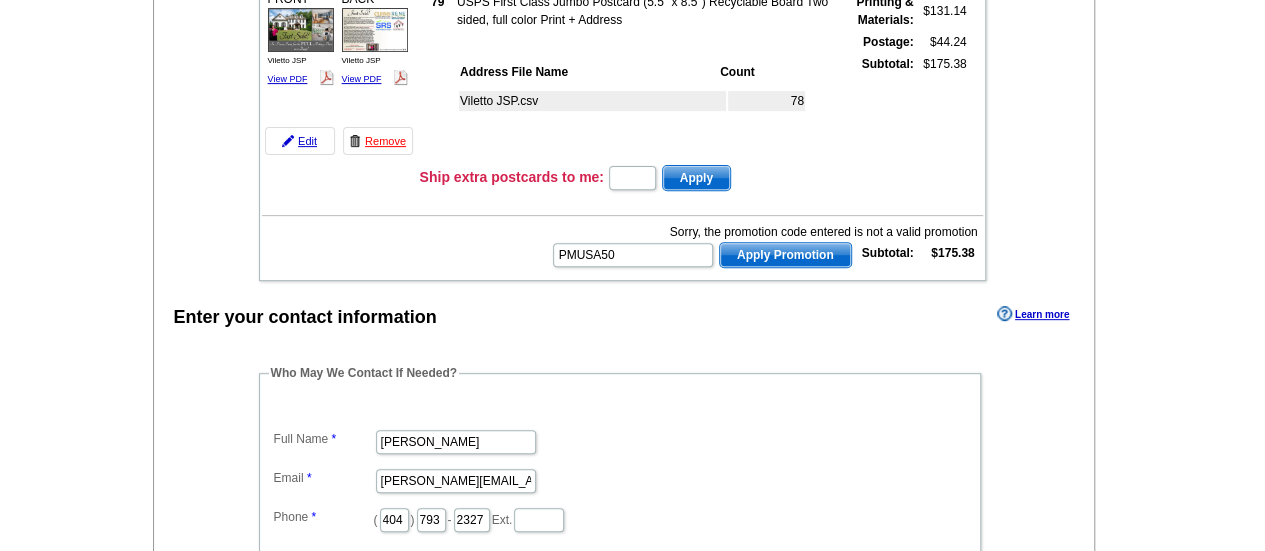 click on "Apply Promotion" at bounding box center (785, 255) 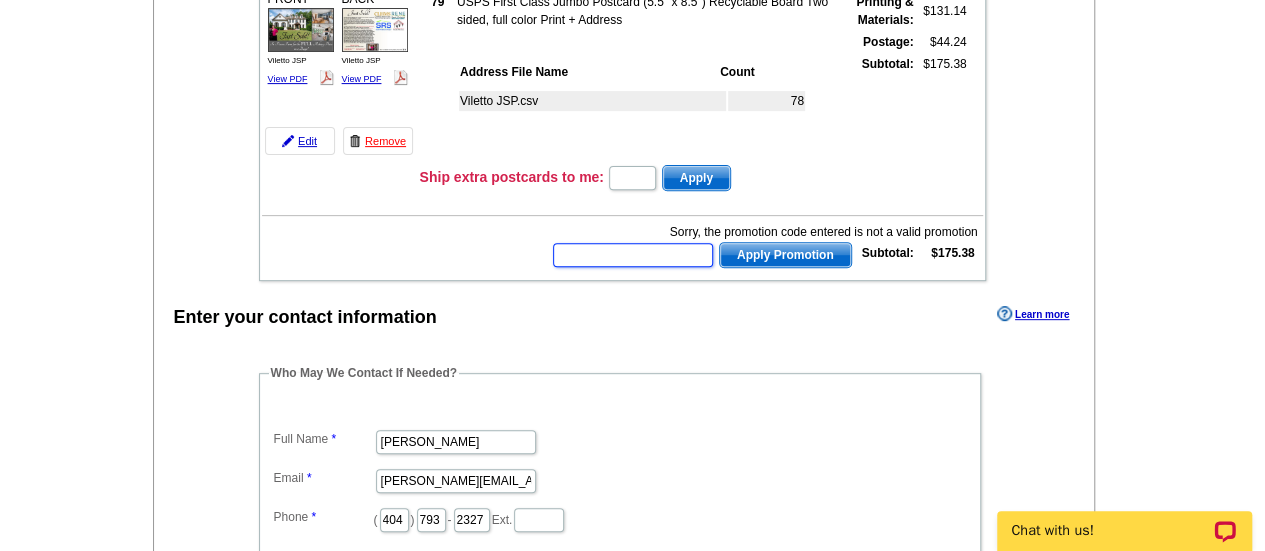 click at bounding box center [633, 255] 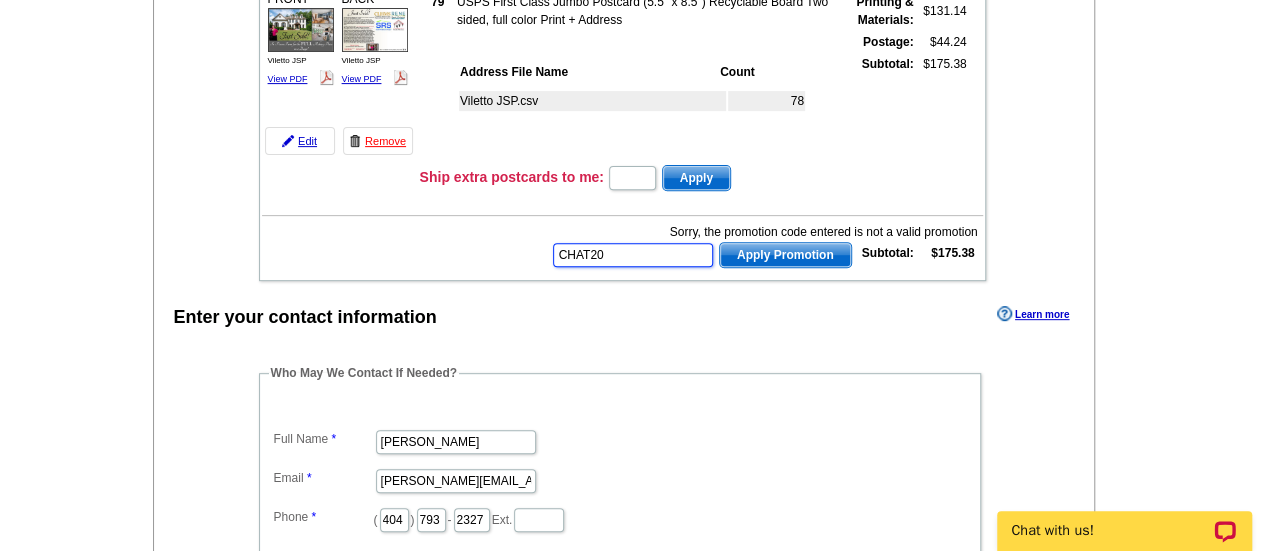 type on "CHAT20" 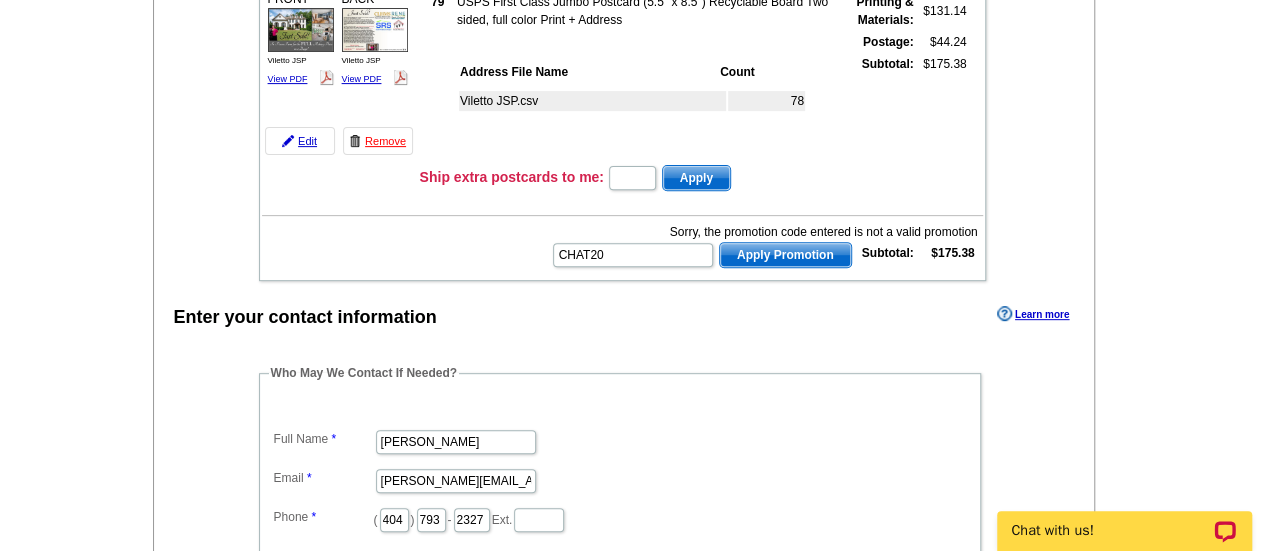 click on "Apply Promotion" at bounding box center (785, 255) 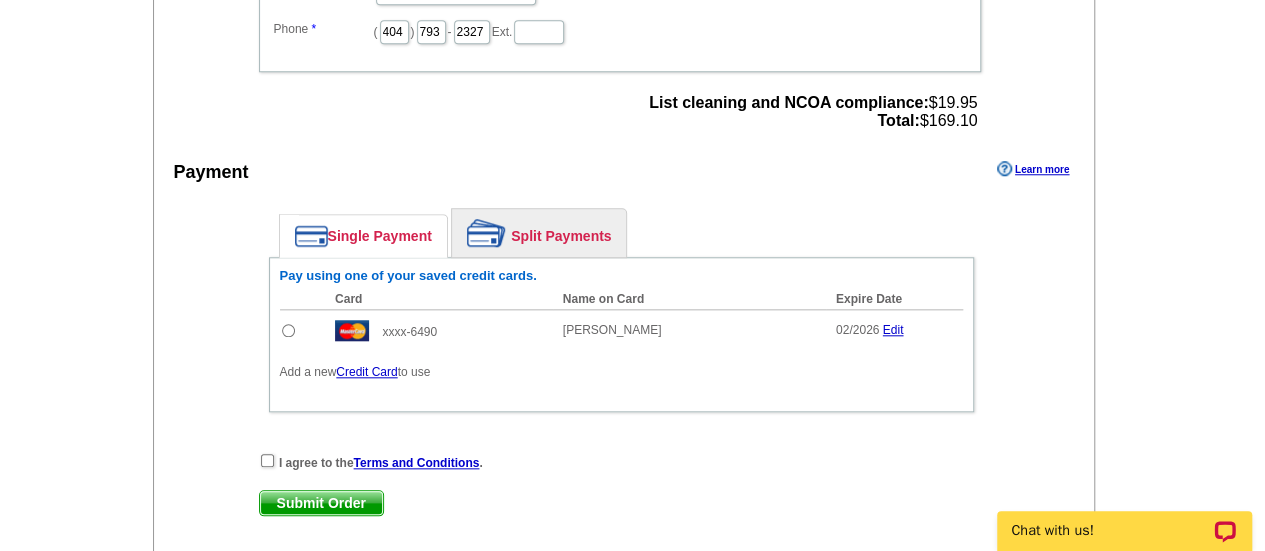 scroll, scrollTop: 900, scrollLeft: 0, axis: vertical 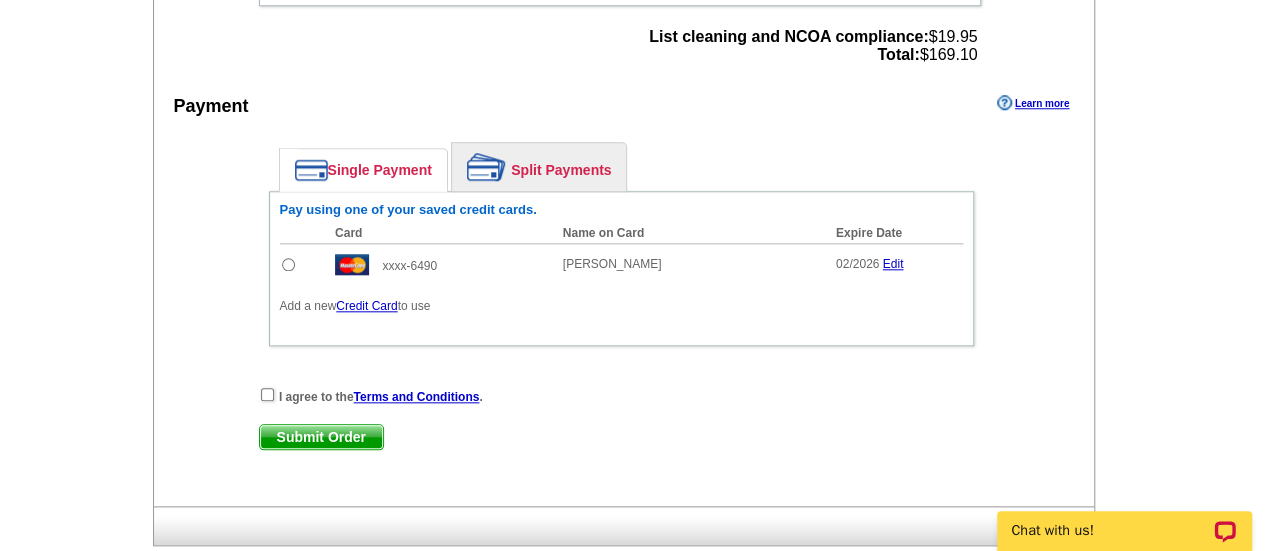 click on "Credit Card" at bounding box center [366, 306] 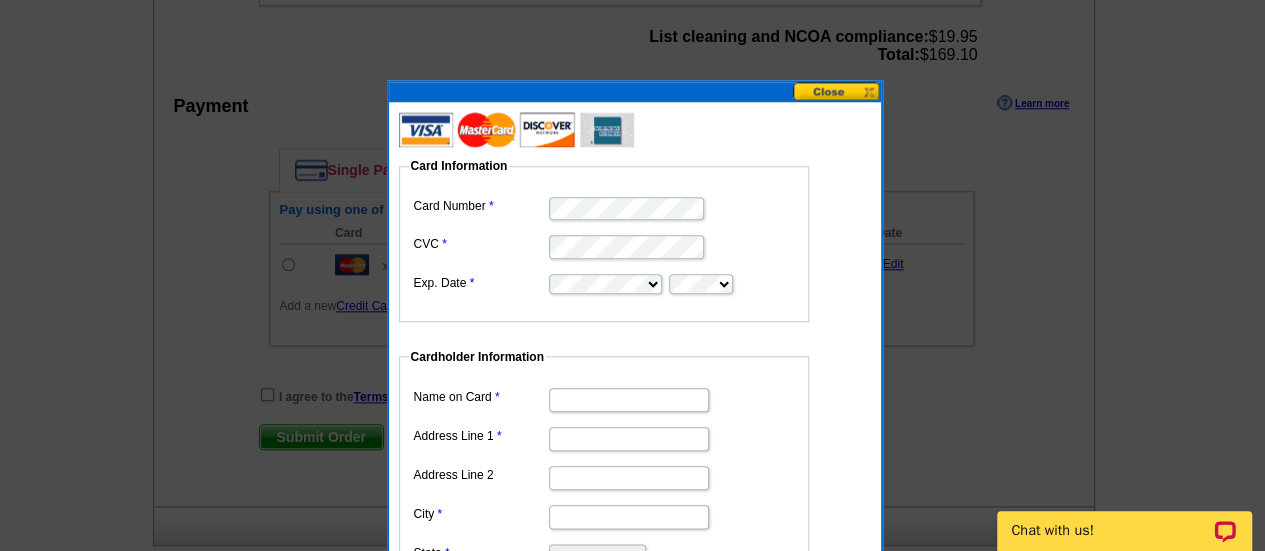 type on "[PERSON_NAME]" 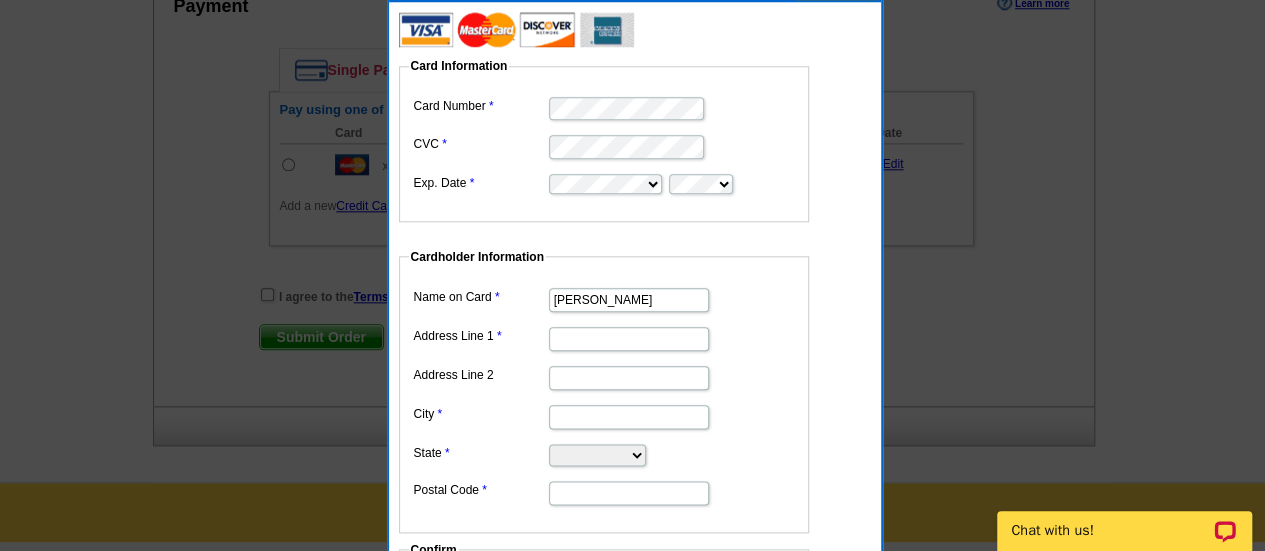 scroll, scrollTop: 1100, scrollLeft: 0, axis: vertical 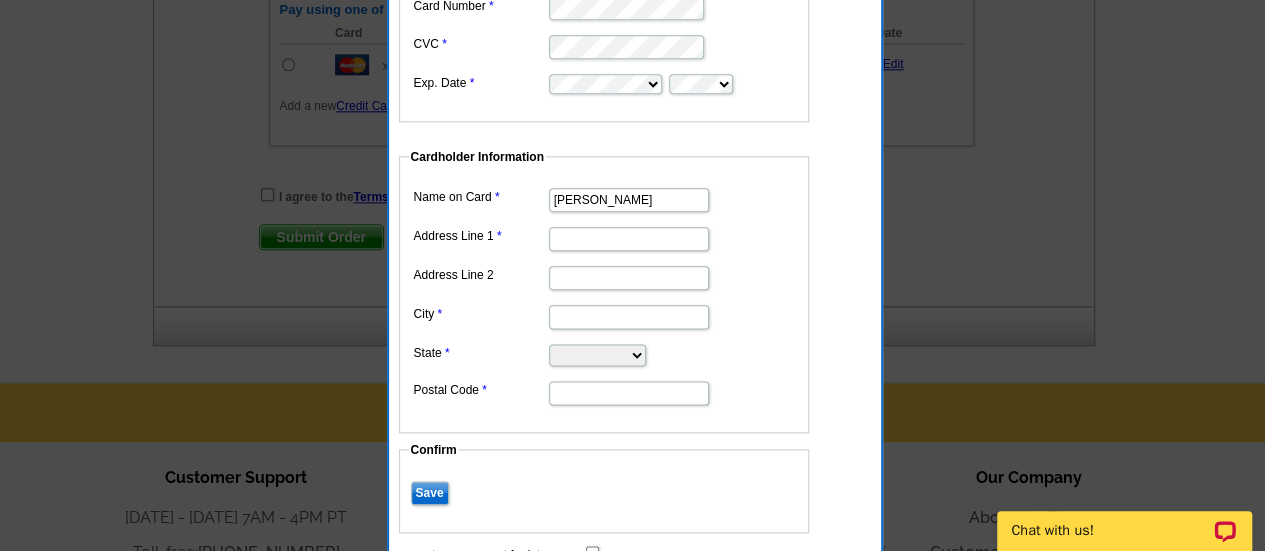click on "Address Line 1" at bounding box center (629, 239) 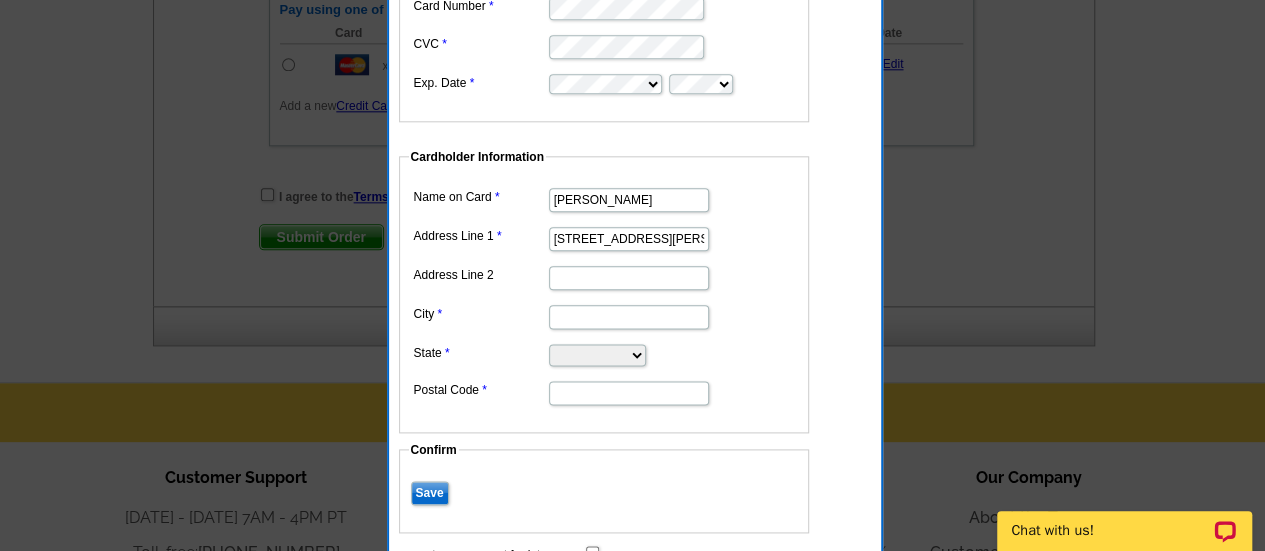 type on "Acworth" 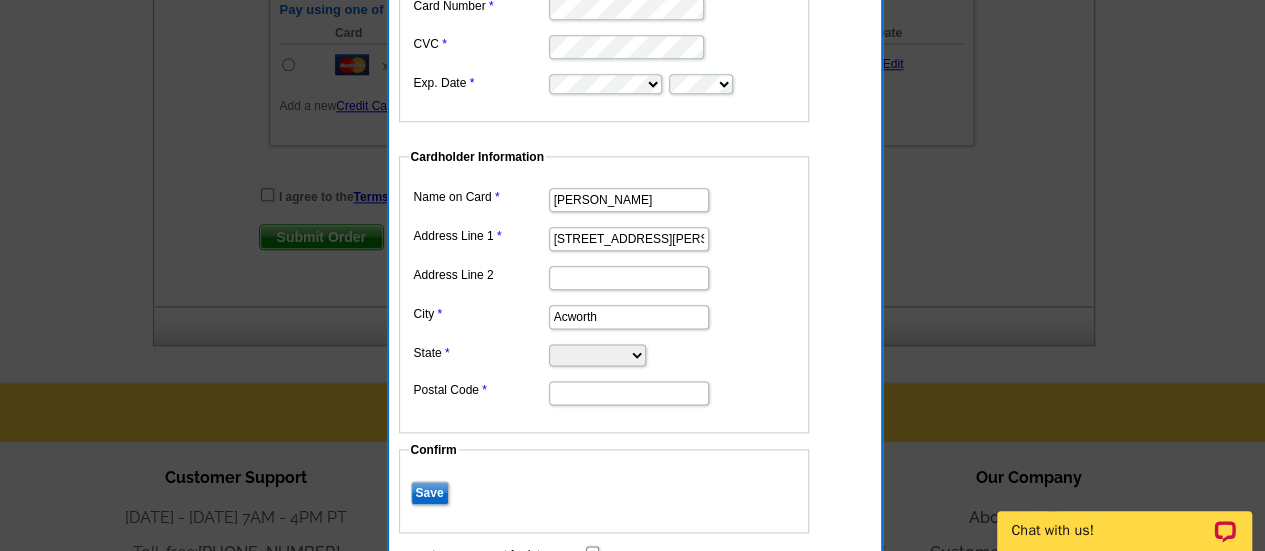 select on "GA" 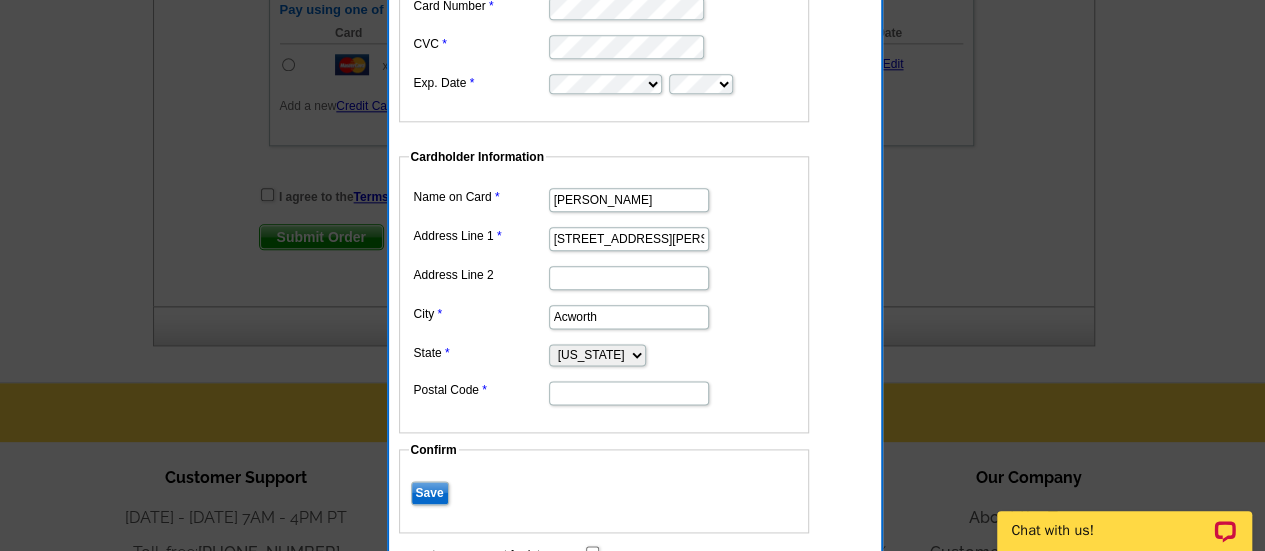 type on "30101" 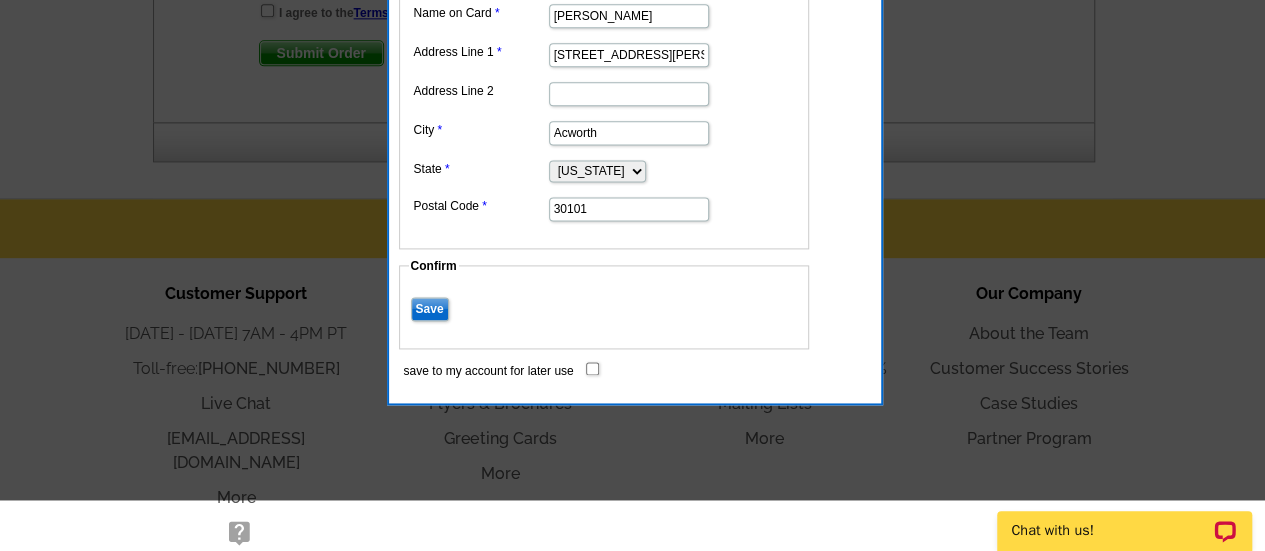 scroll, scrollTop: 1300, scrollLeft: 0, axis: vertical 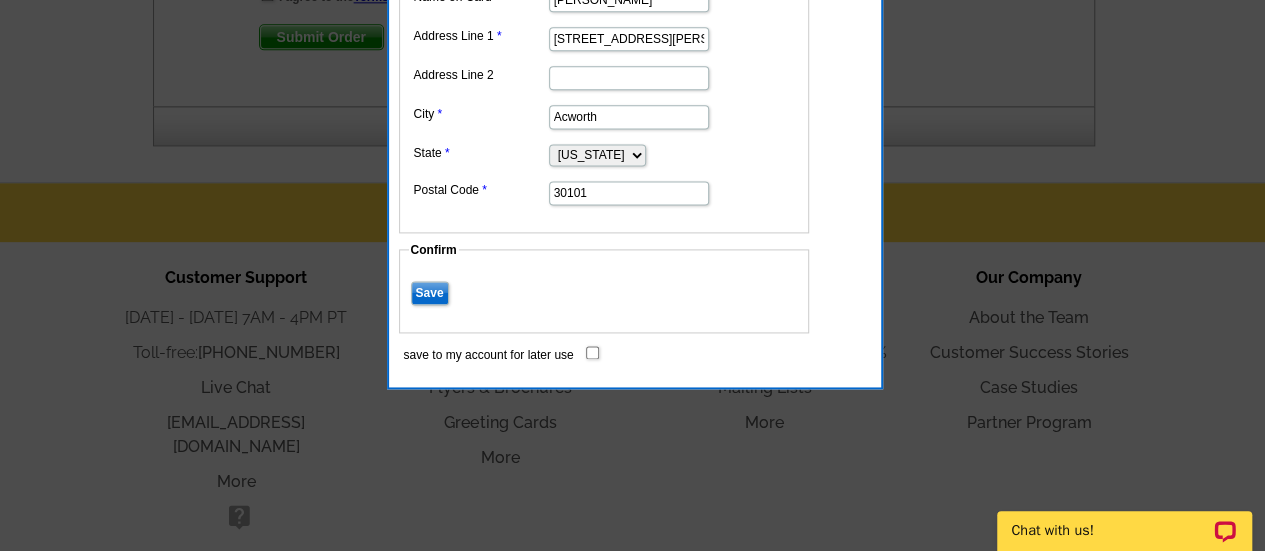 click on "save to my account for later use" at bounding box center [592, 352] 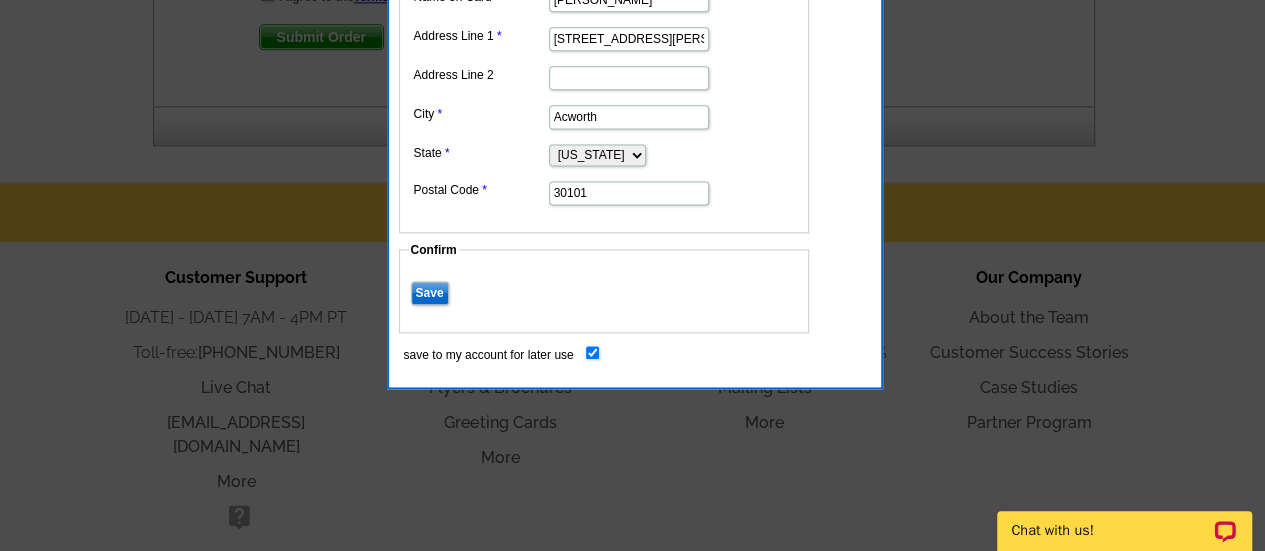 click on "Save" at bounding box center [430, 293] 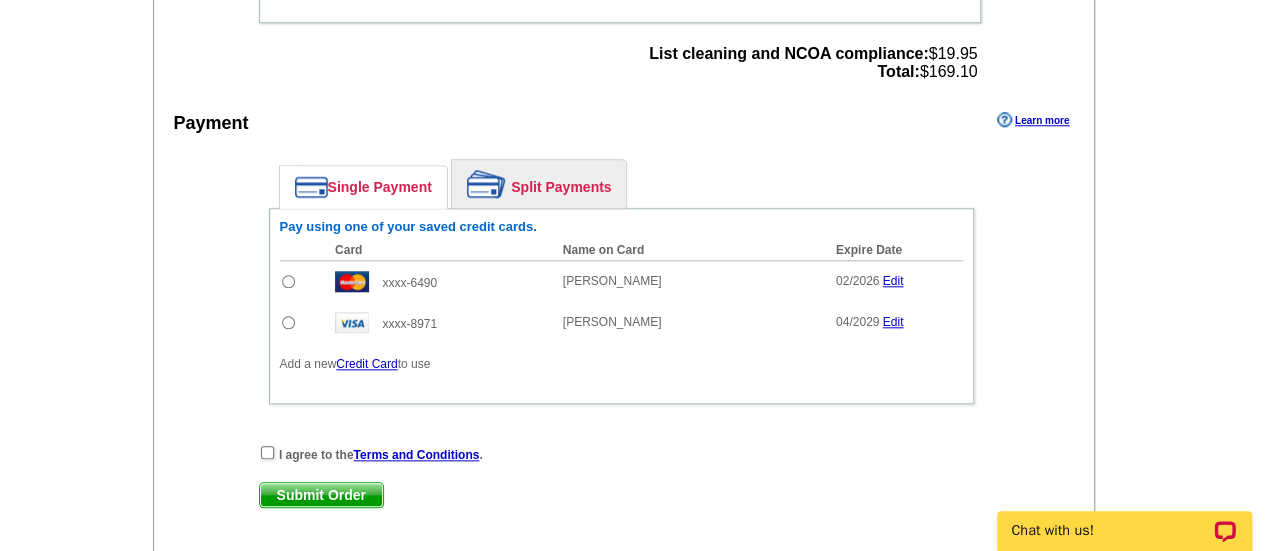 scroll, scrollTop: 841, scrollLeft: 0, axis: vertical 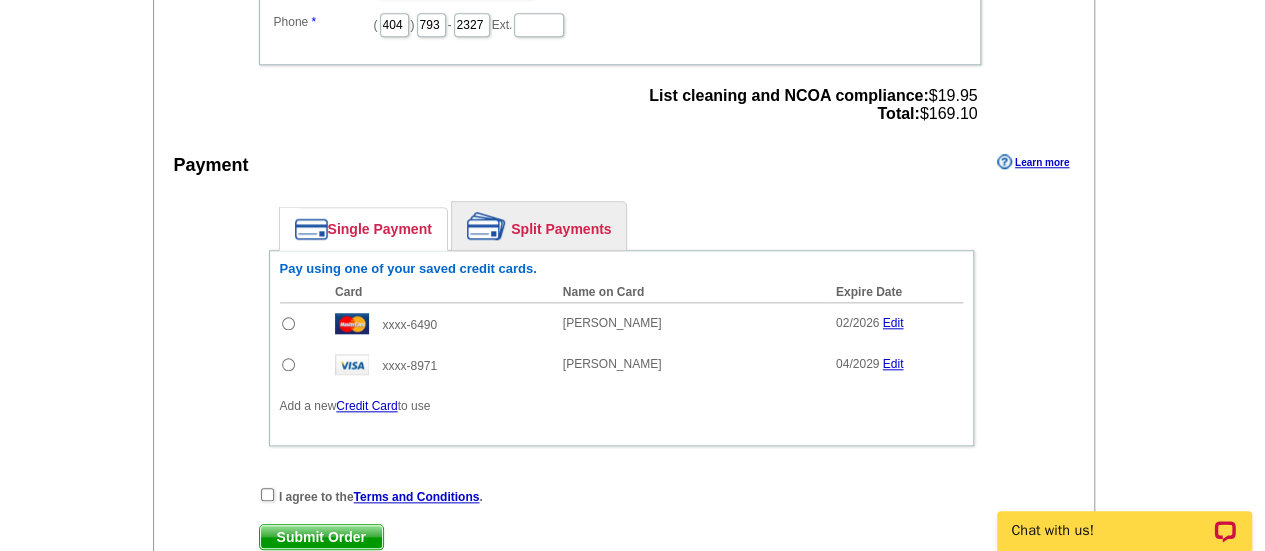 click at bounding box center [288, 364] 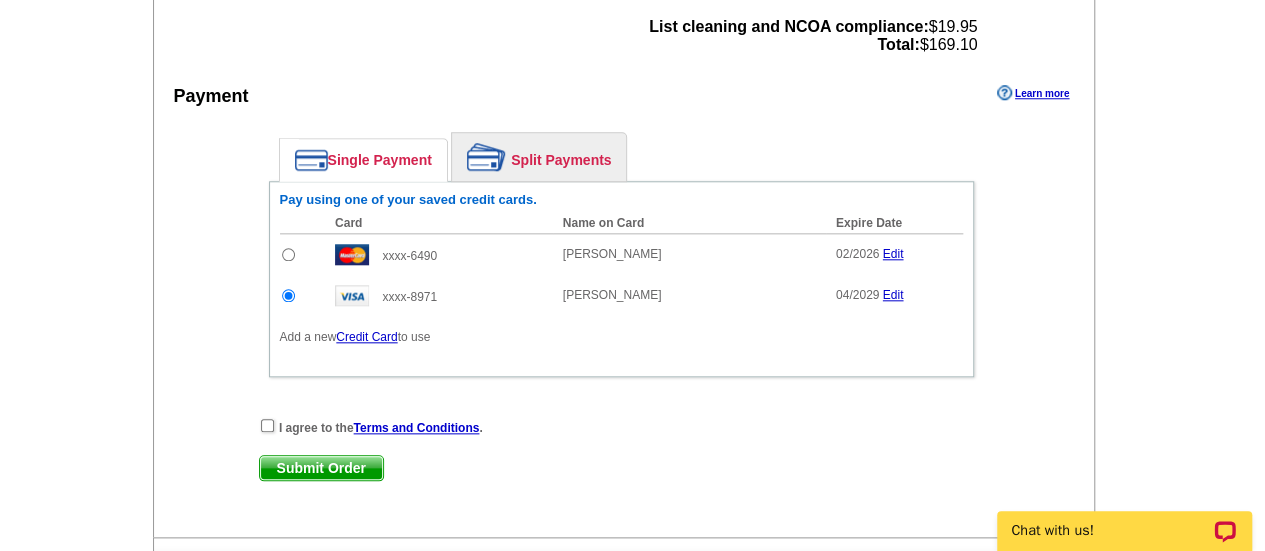 scroll, scrollTop: 941, scrollLeft: 0, axis: vertical 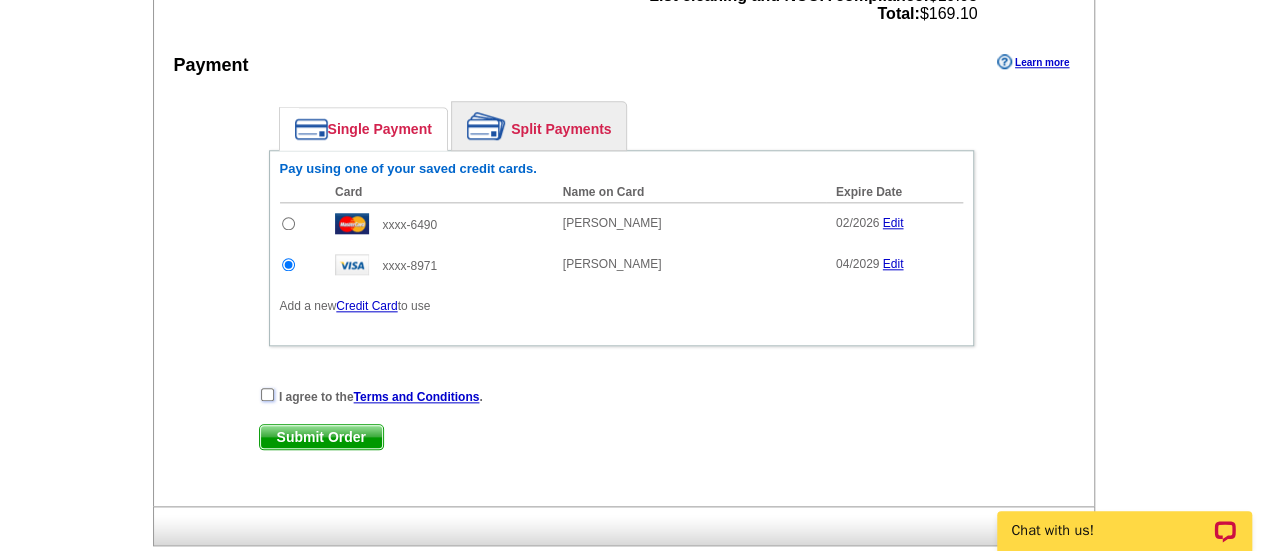 click at bounding box center (267, 394) 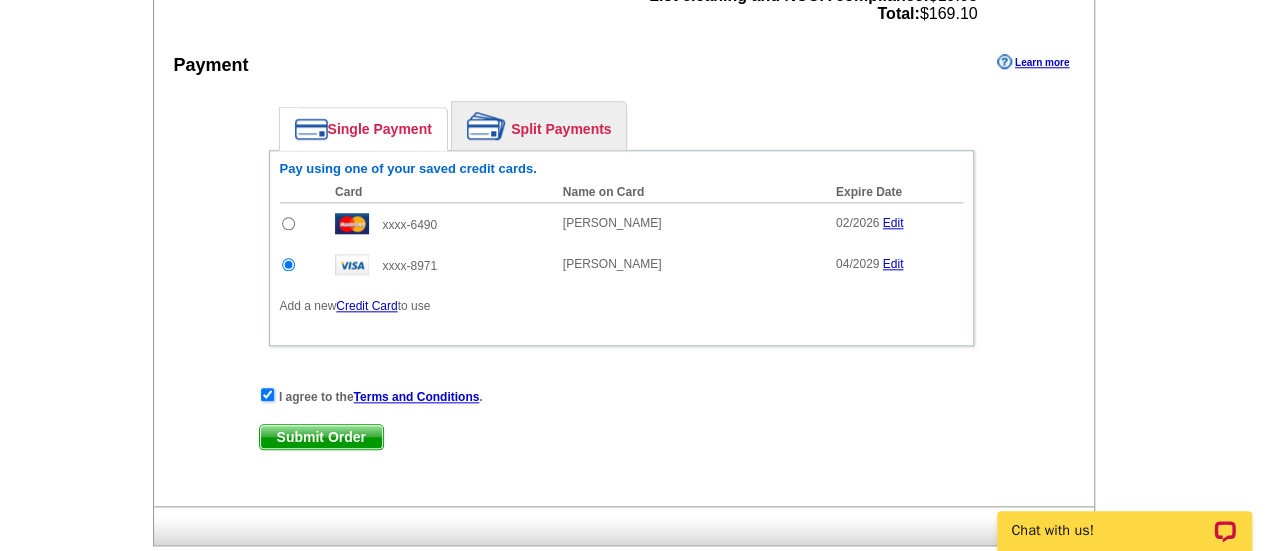 scroll, scrollTop: 1041, scrollLeft: 0, axis: vertical 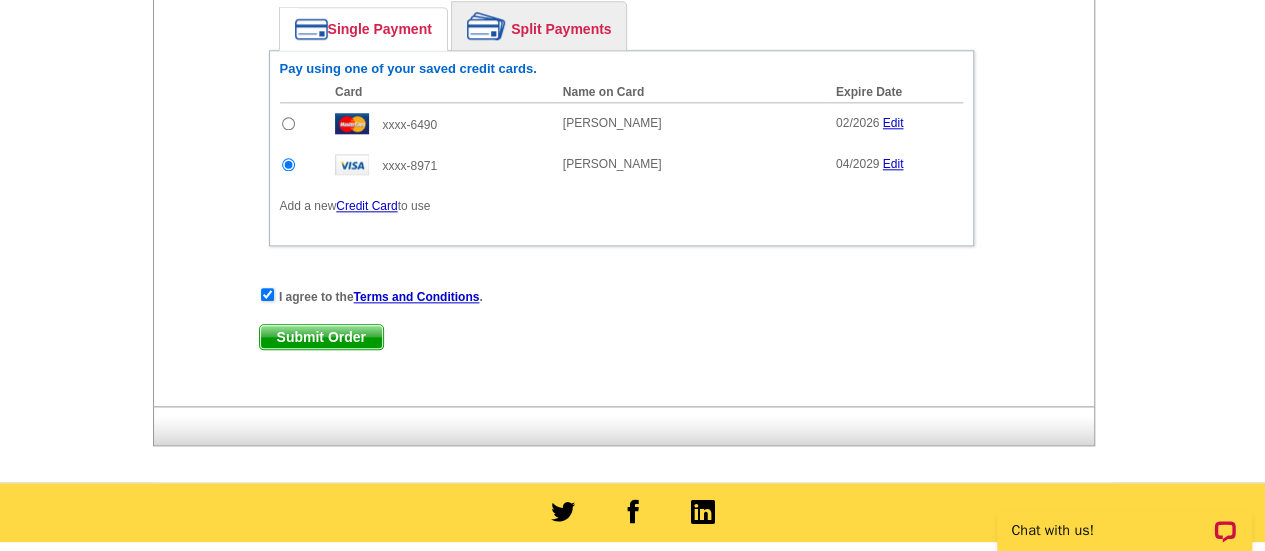 click on "Submit Order" at bounding box center [321, 337] 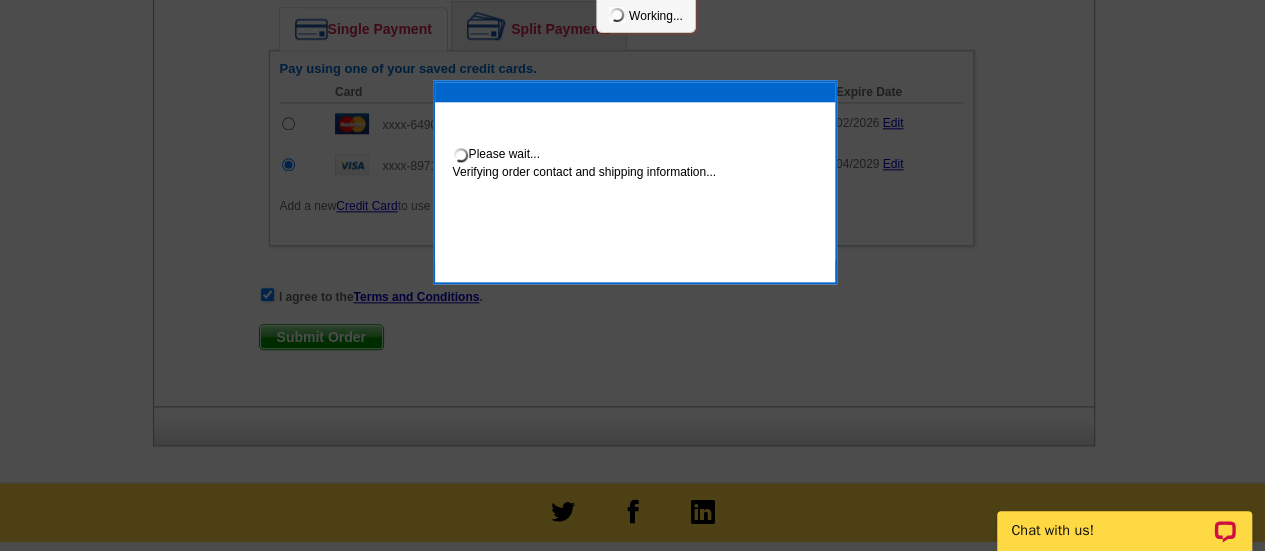 scroll, scrollTop: 1142, scrollLeft: 0, axis: vertical 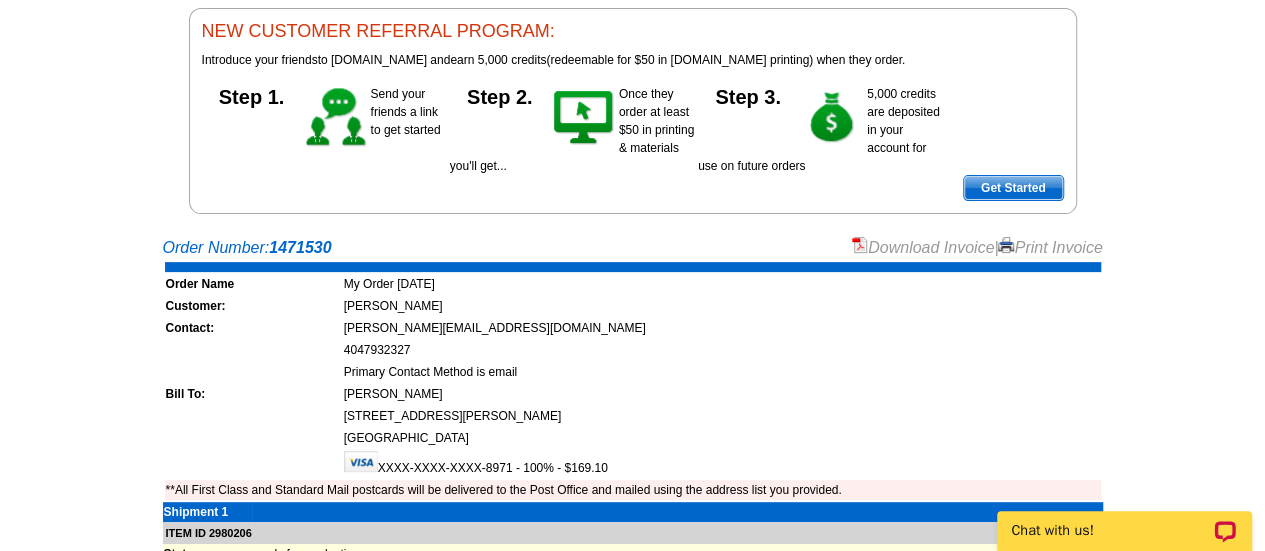 click on "Print Invoice" at bounding box center [1050, 247] 